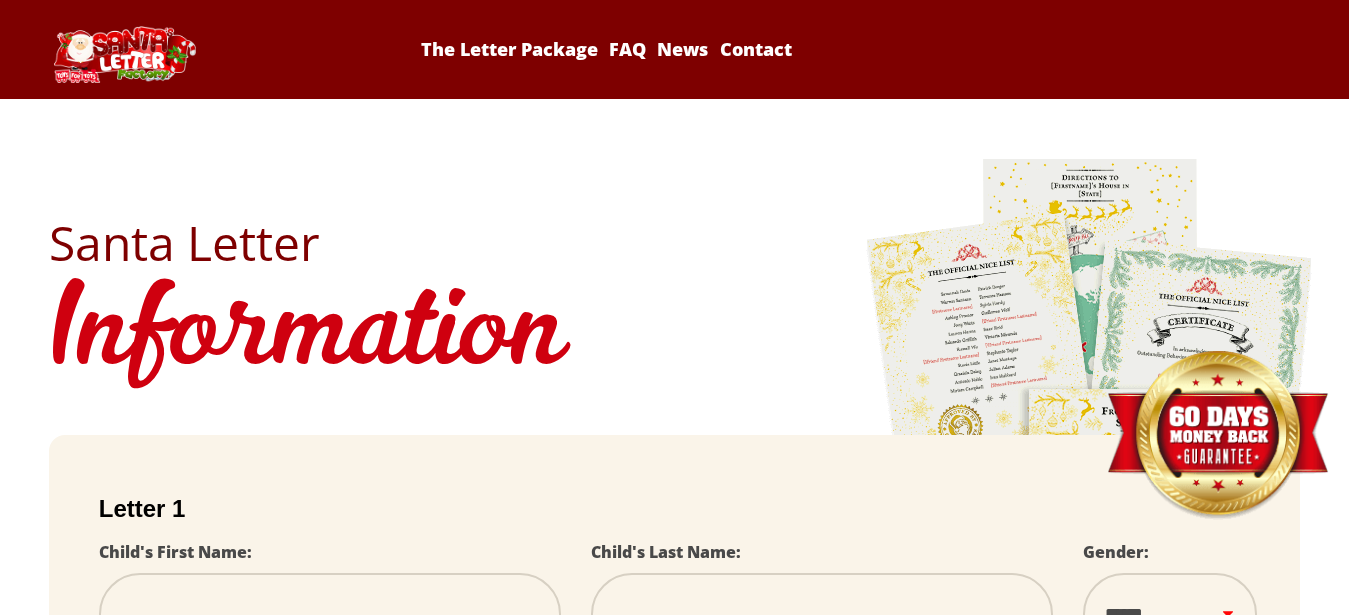 scroll, scrollTop: 0, scrollLeft: 0, axis: both 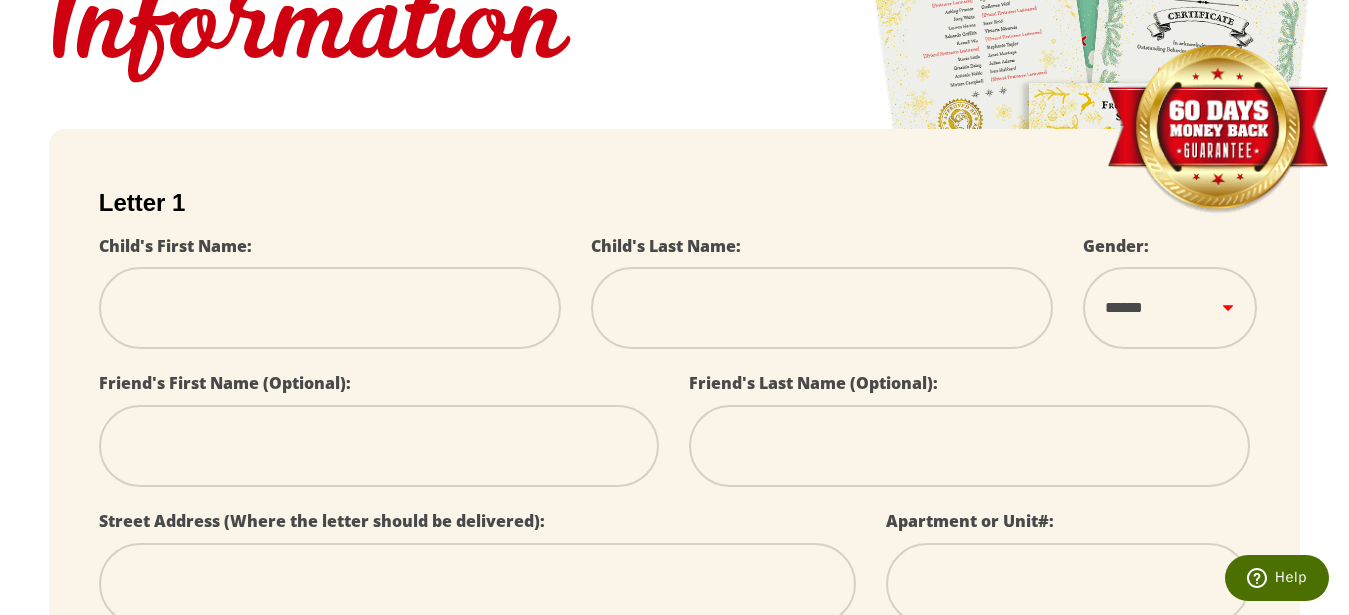 click at bounding box center [330, 308] 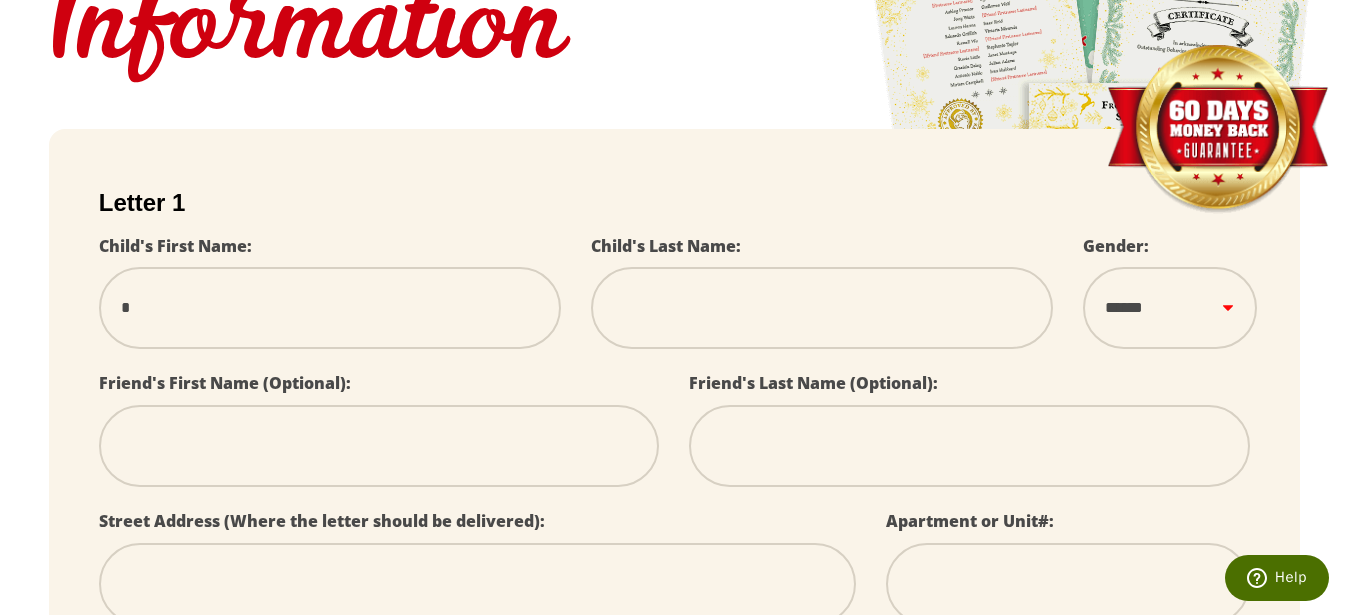 select 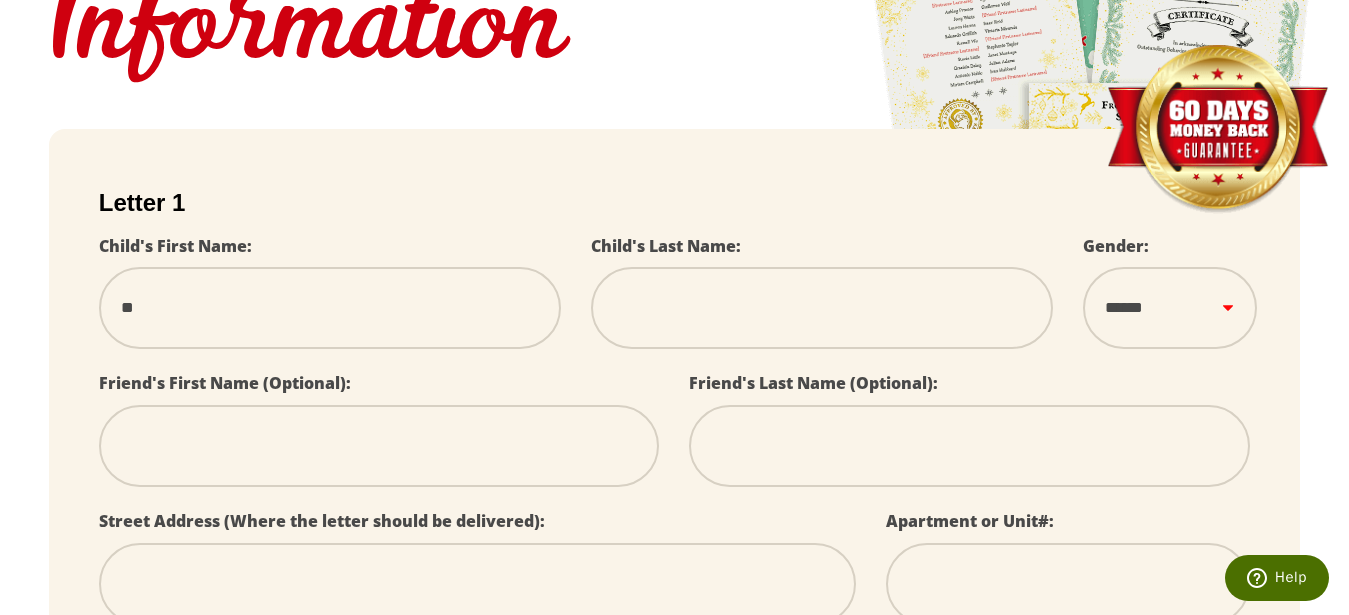 type on "***" 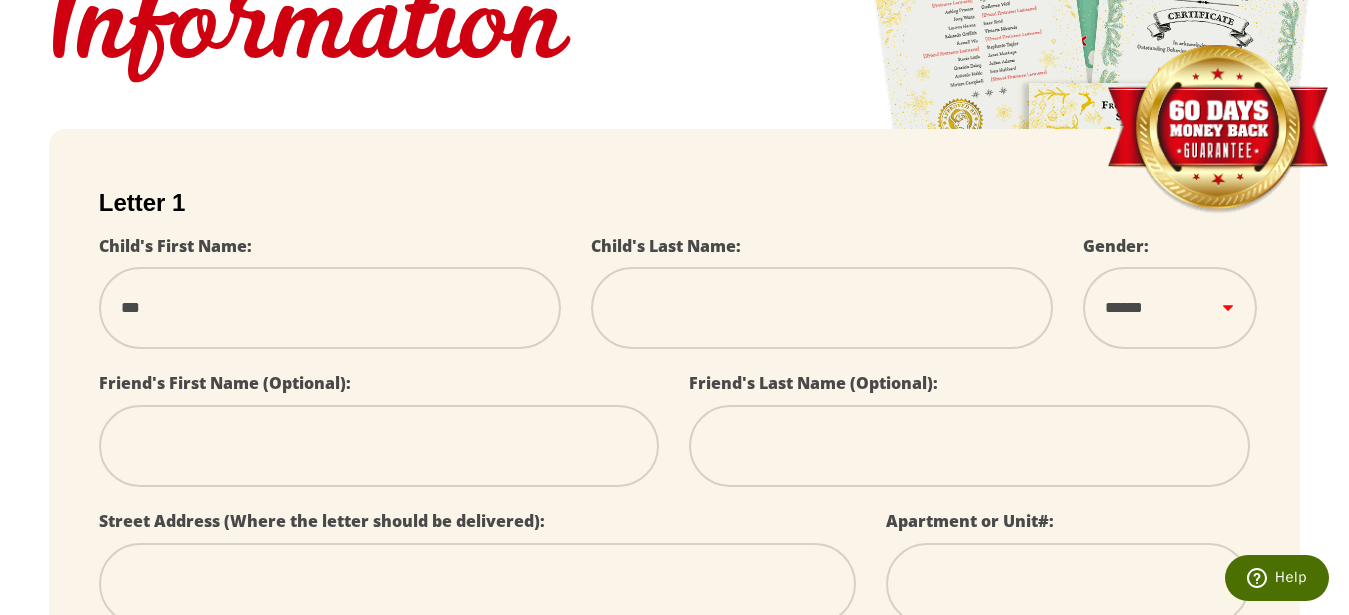 select 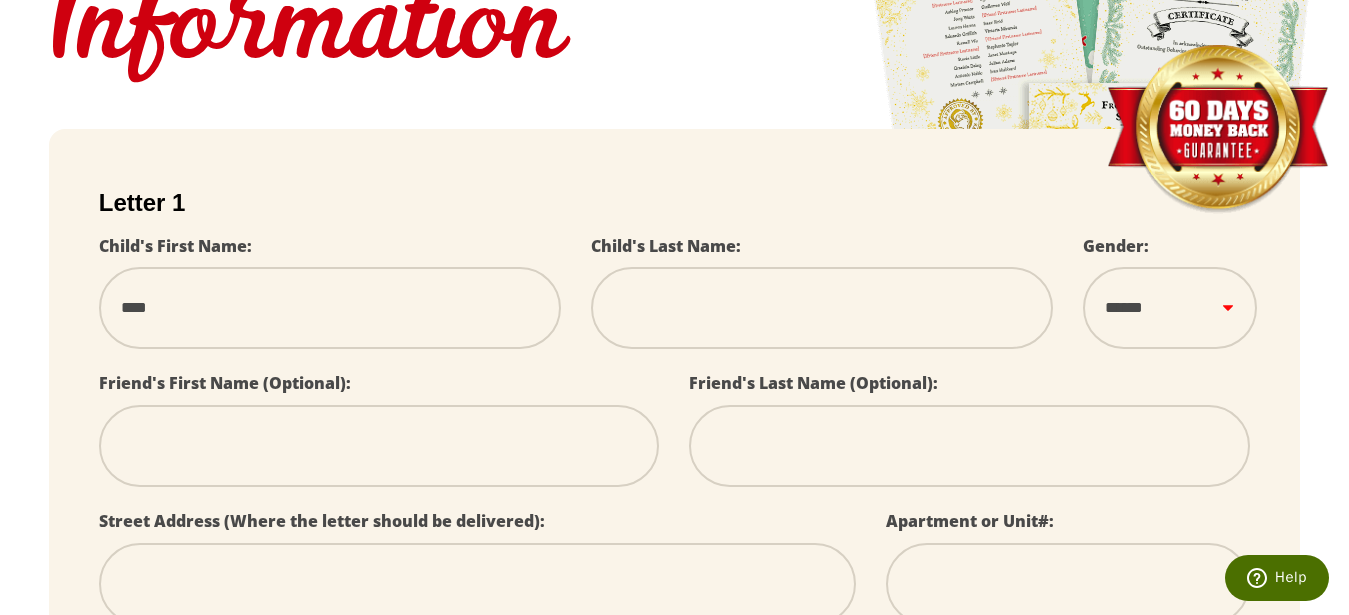 select 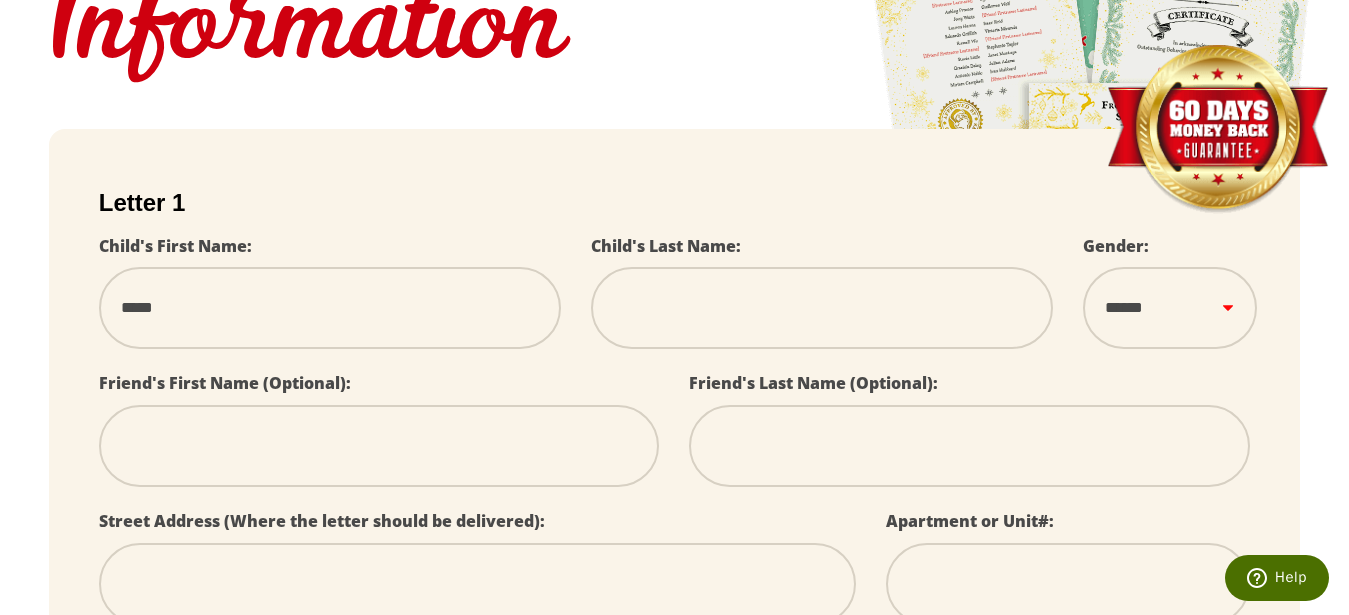 type on "******" 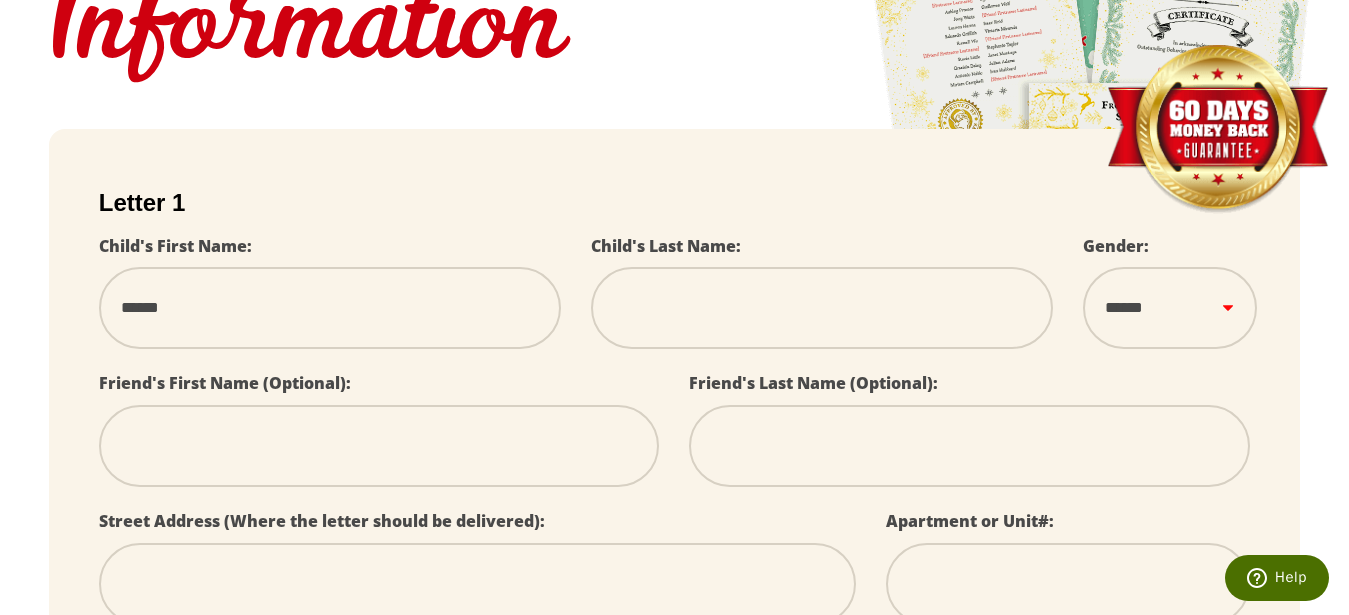 type on "*******" 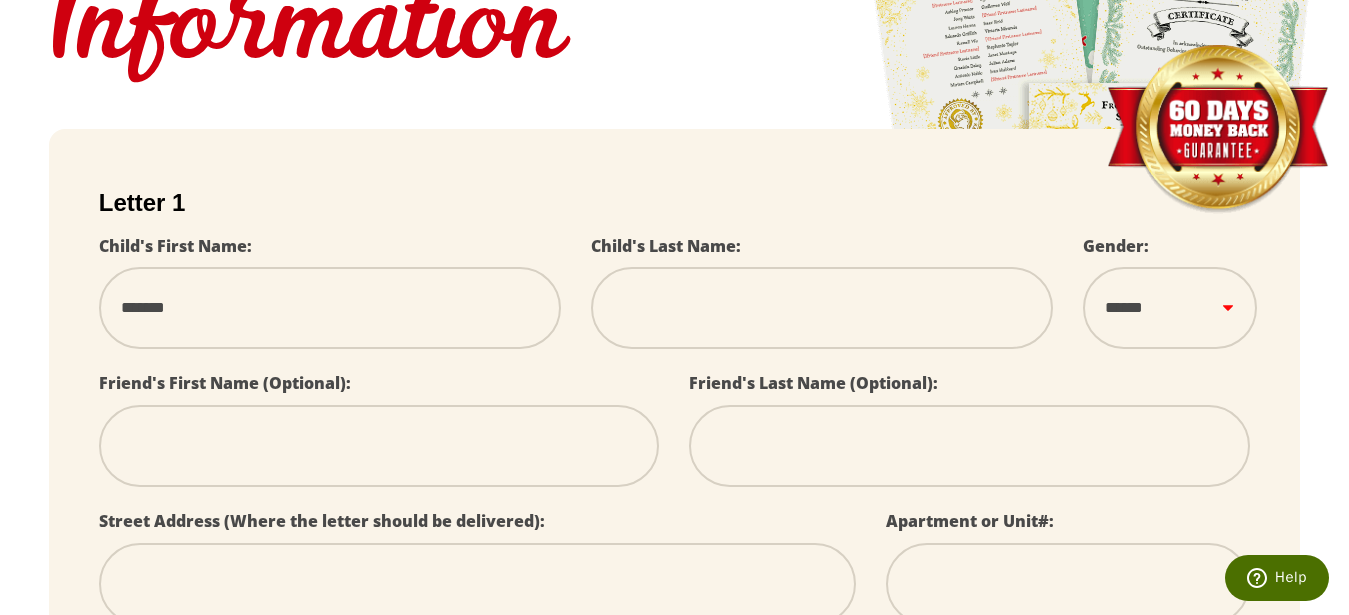 type on "*******" 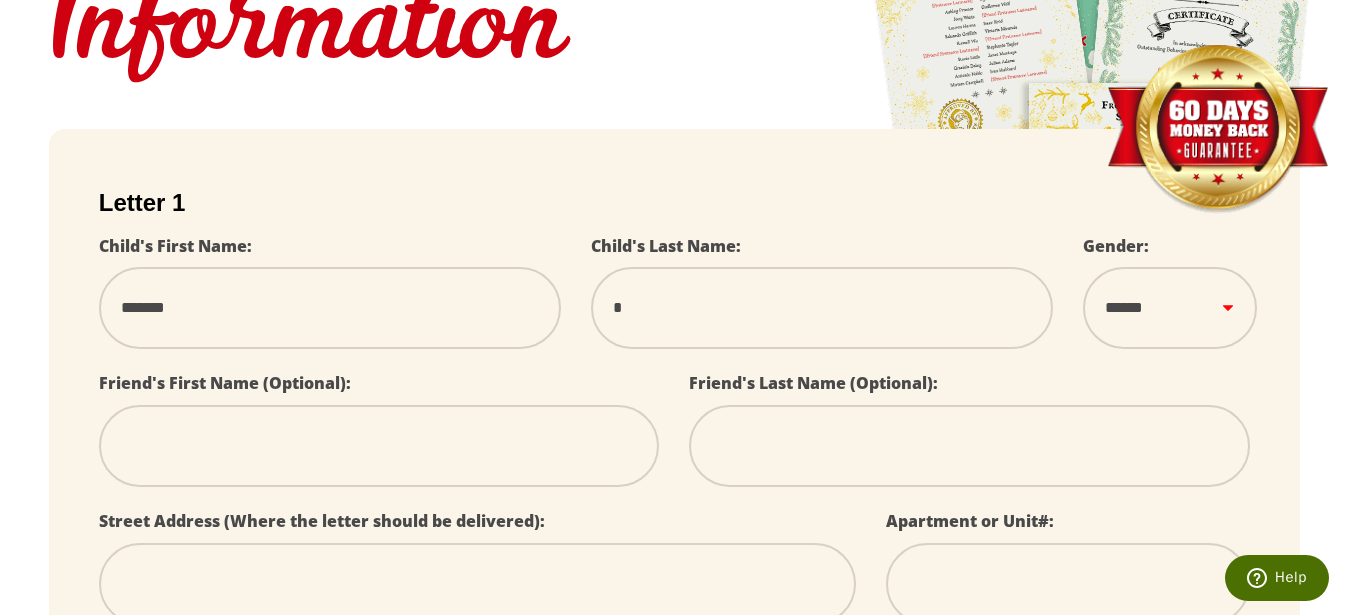 type on "**" 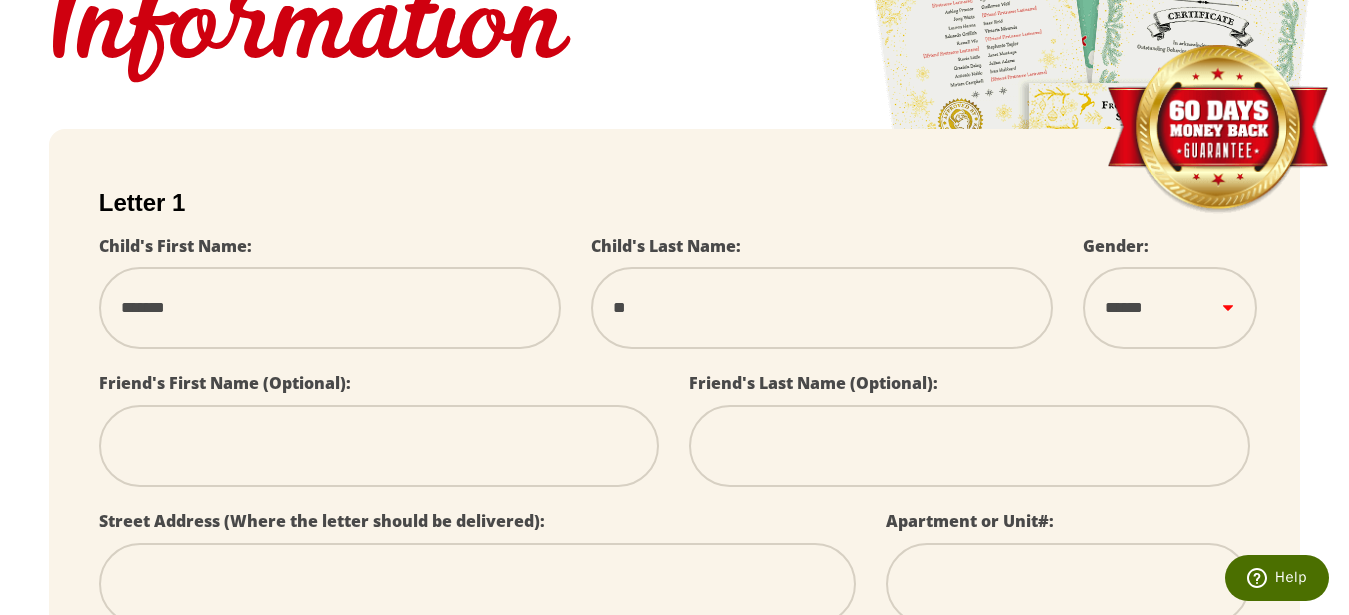 type on "***" 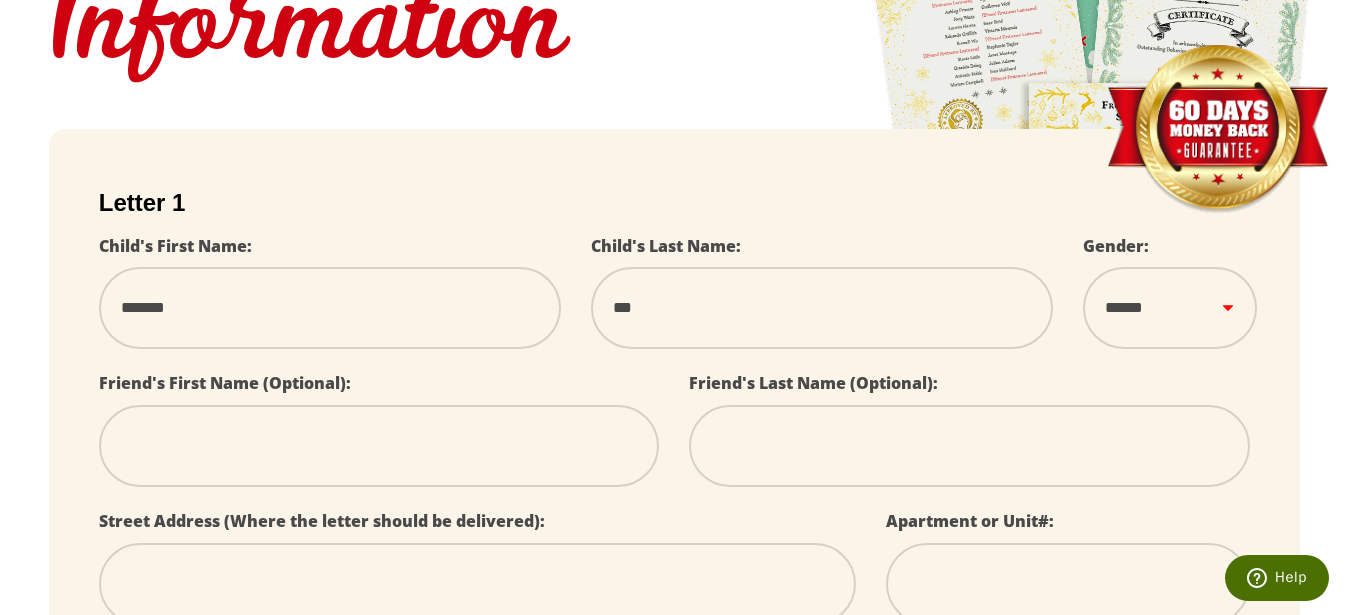 type on "****" 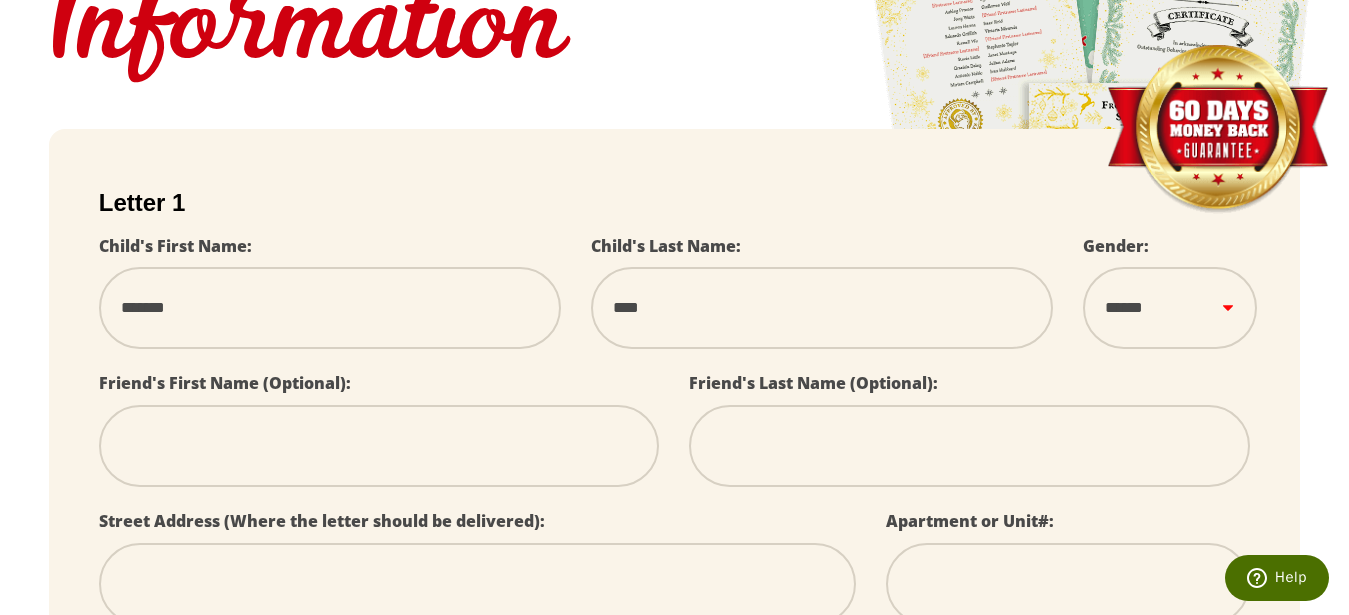type on "*****" 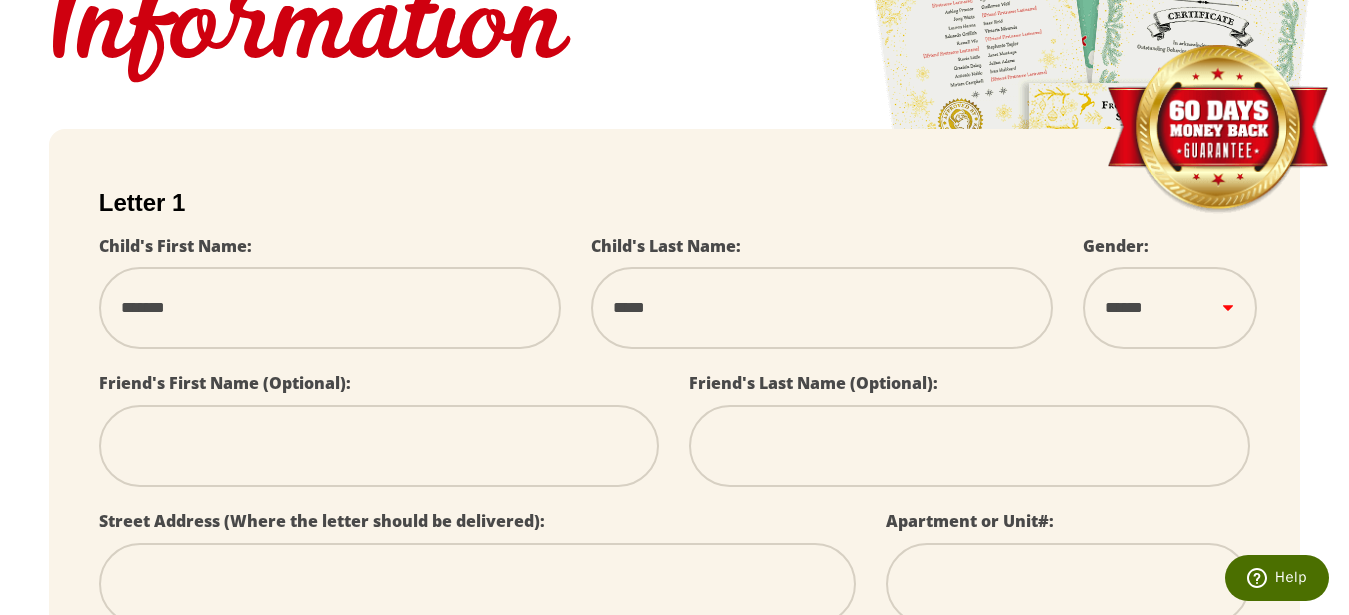 type on "*****" 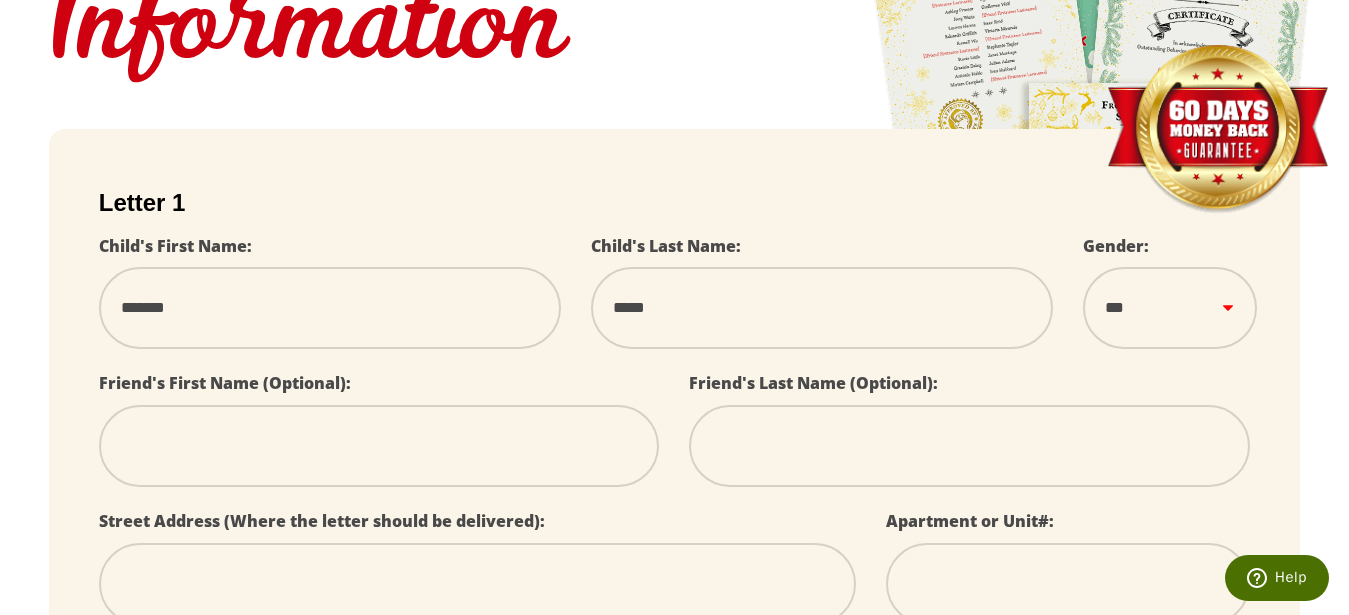 click on "****" at bounding box center (0, 0) 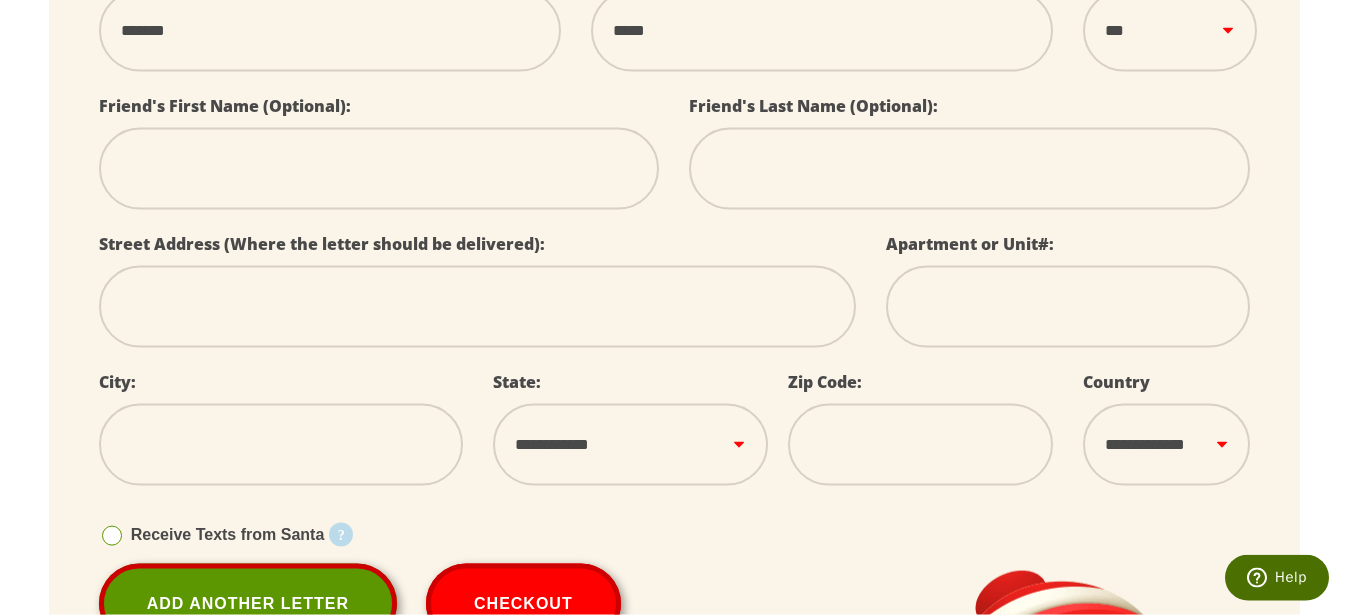 scroll, scrollTop: 612, scrollLeft: 0, axis: vertical 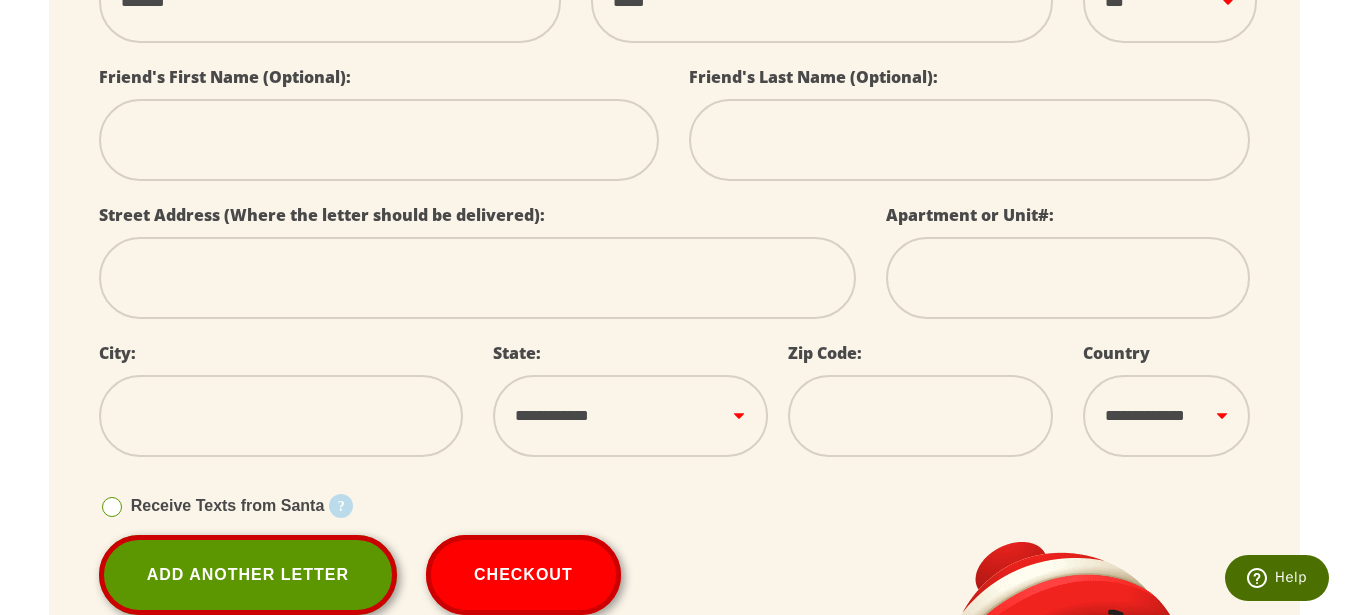 click at bounding box center (478, 278) 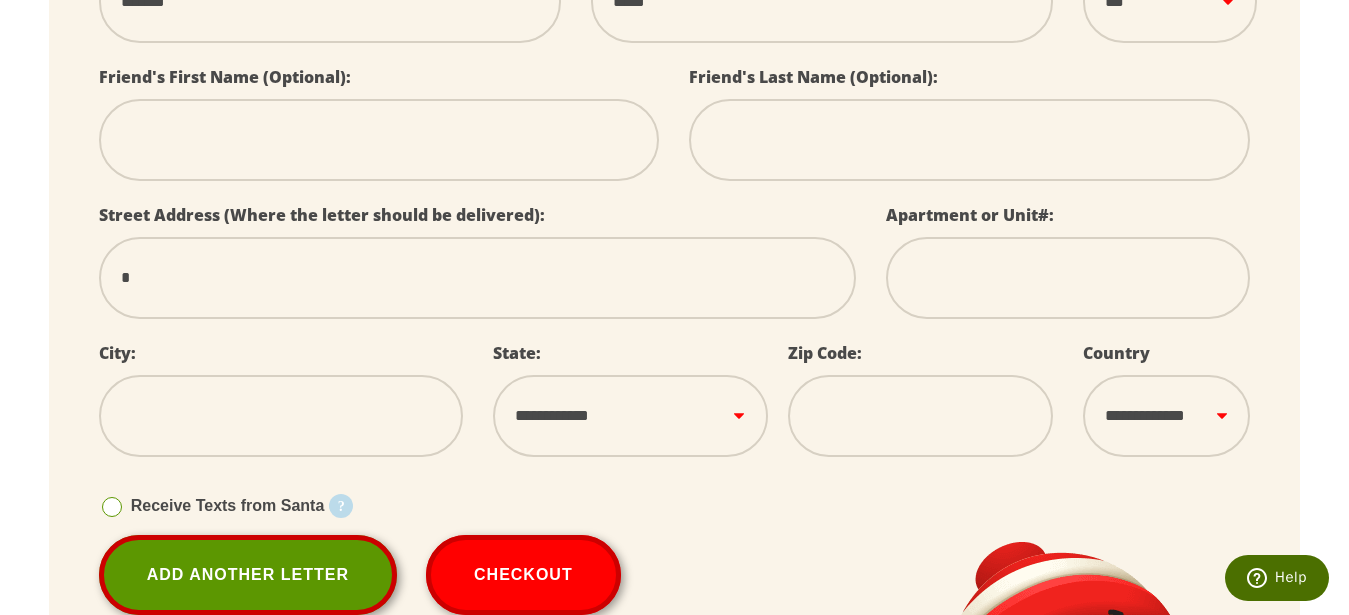 type on "**" 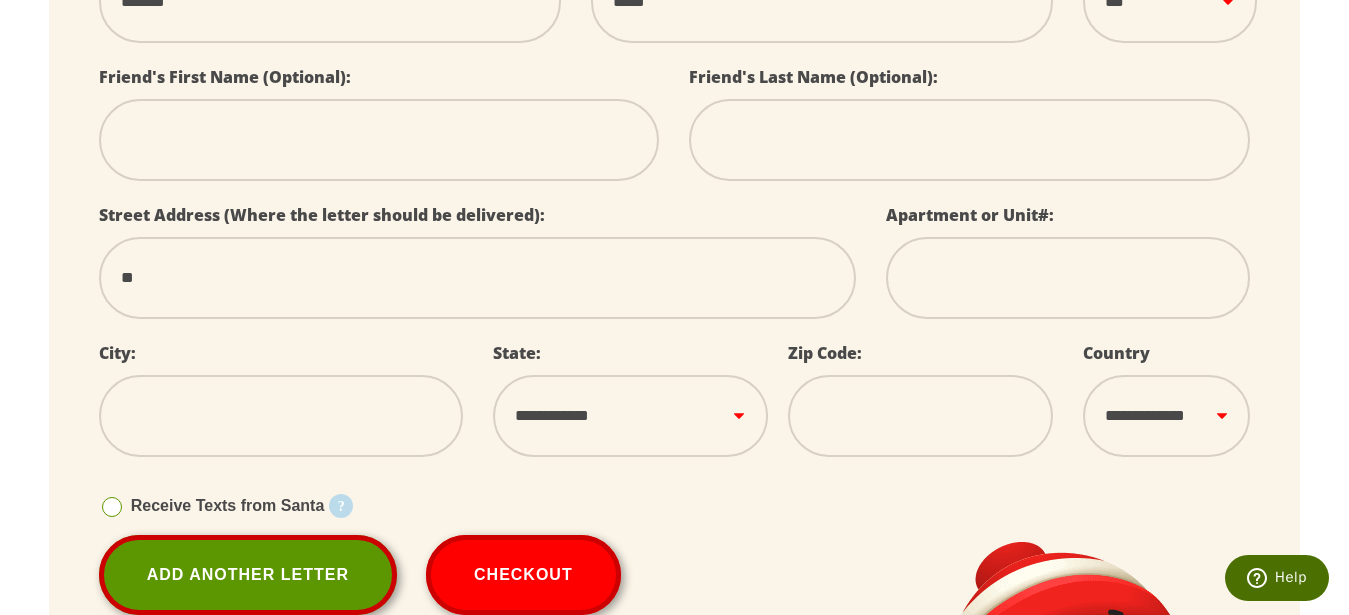 type on "***" 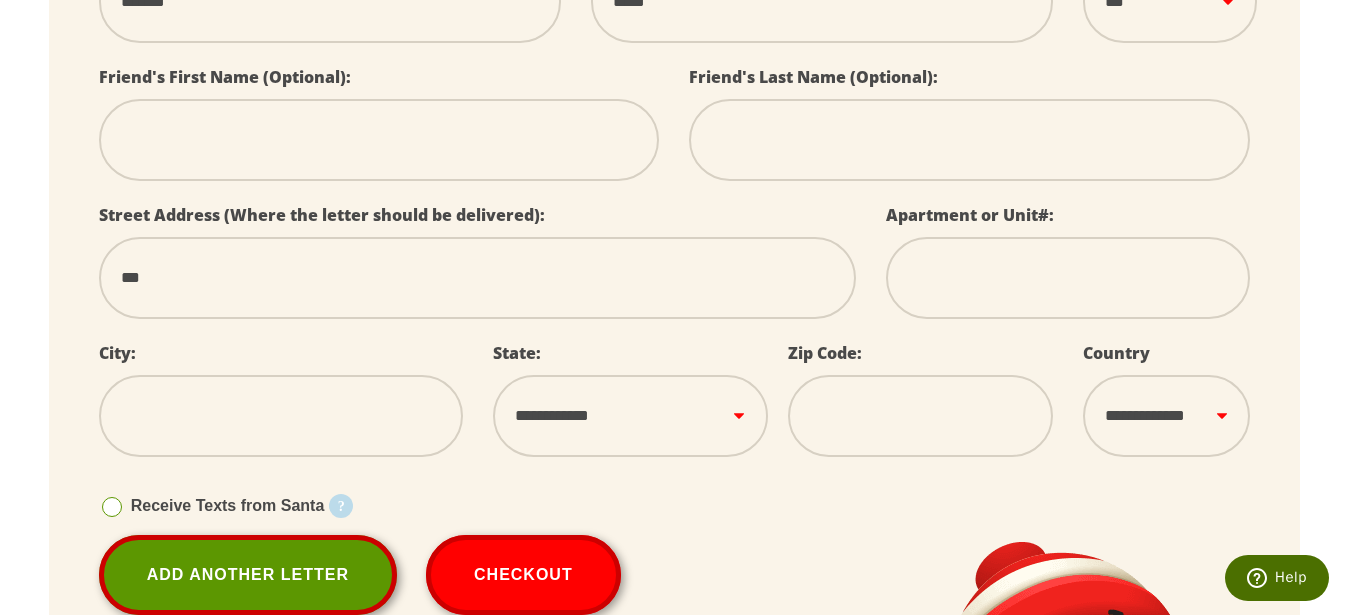 type on "****" 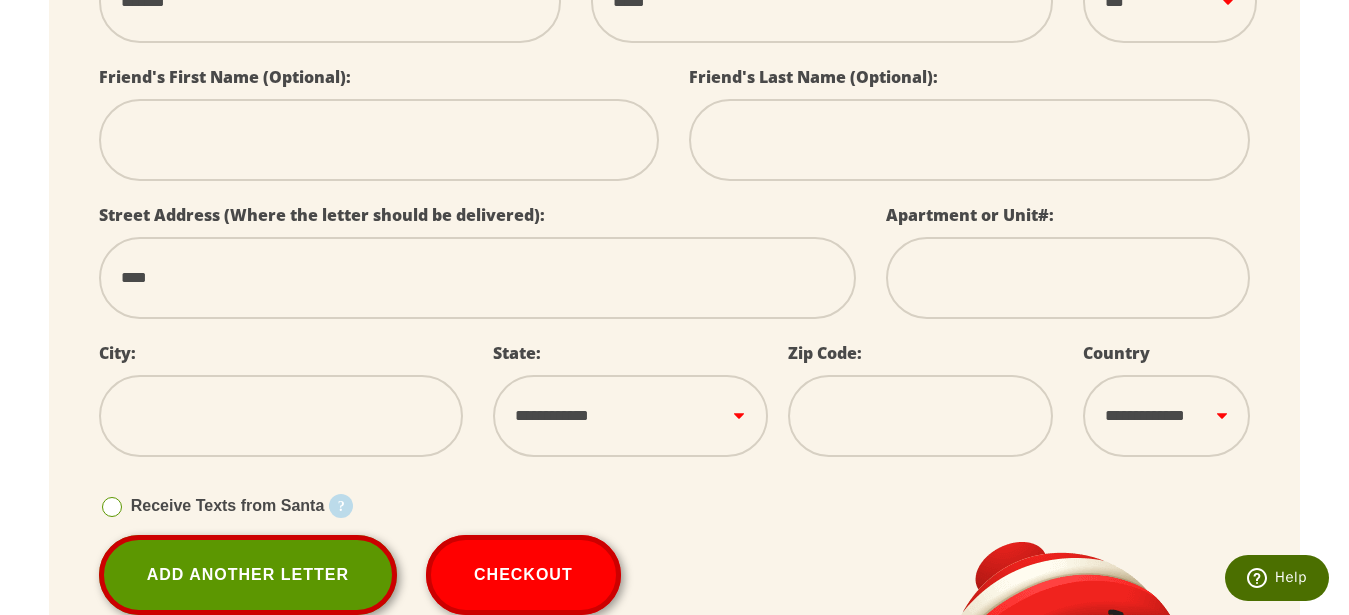 type on "****" 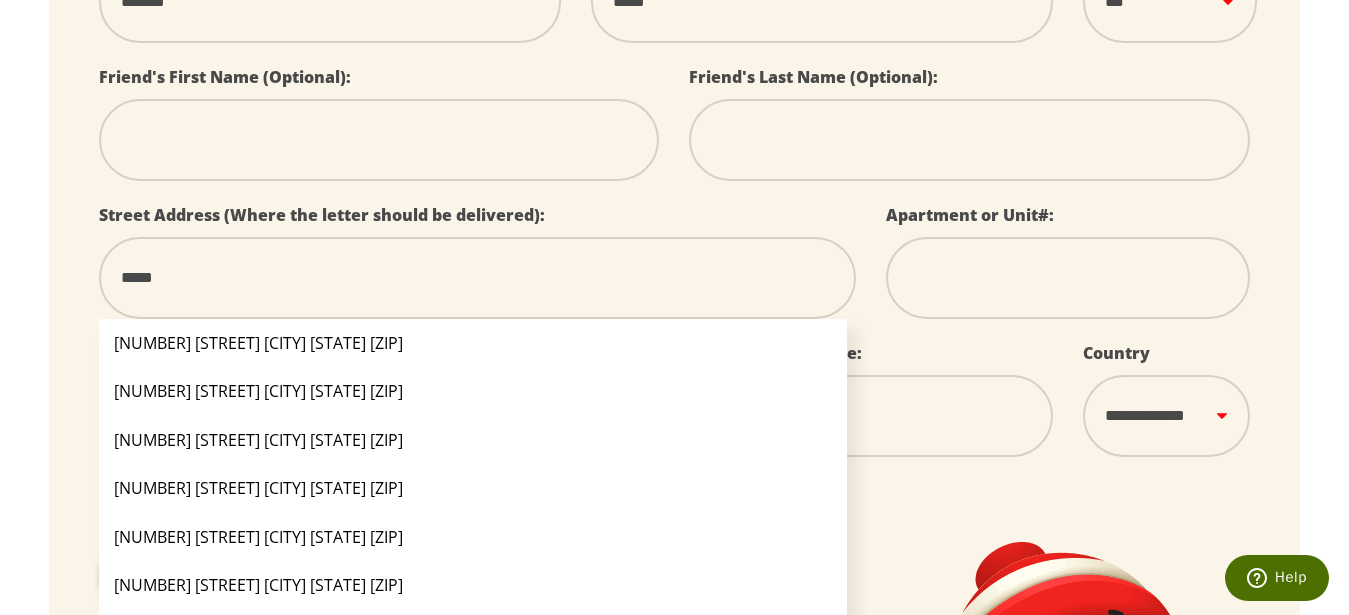 type on "******" 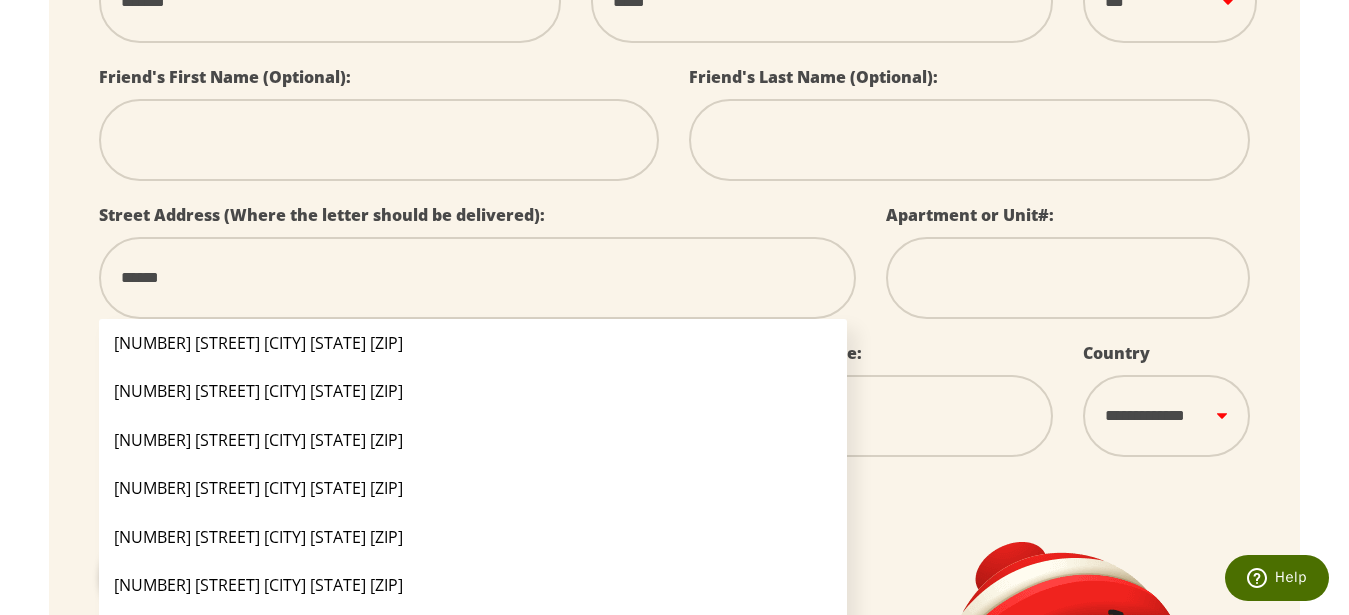 type on "******" 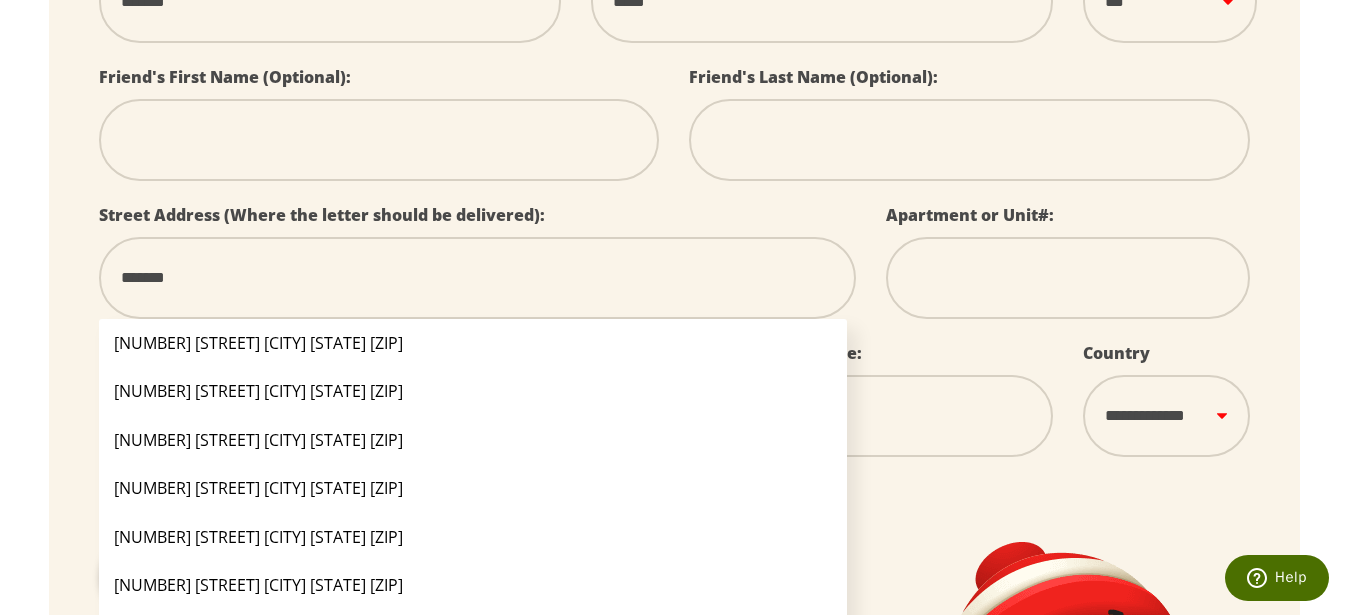 type on "********" 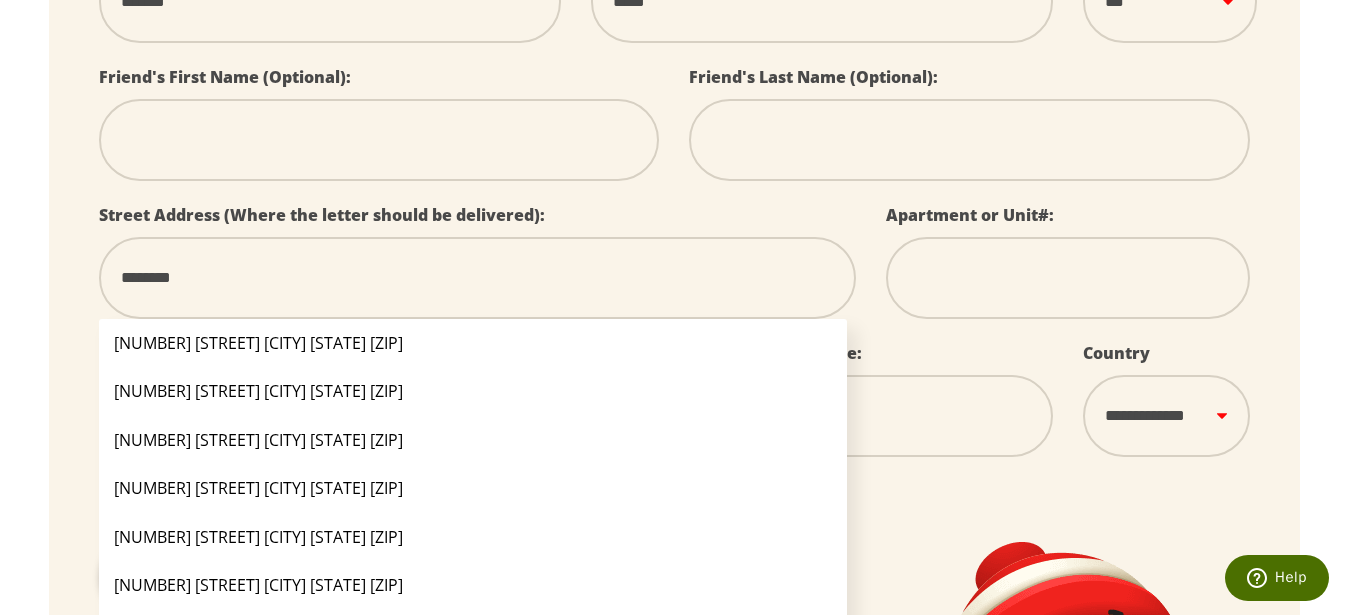 type on "*********" 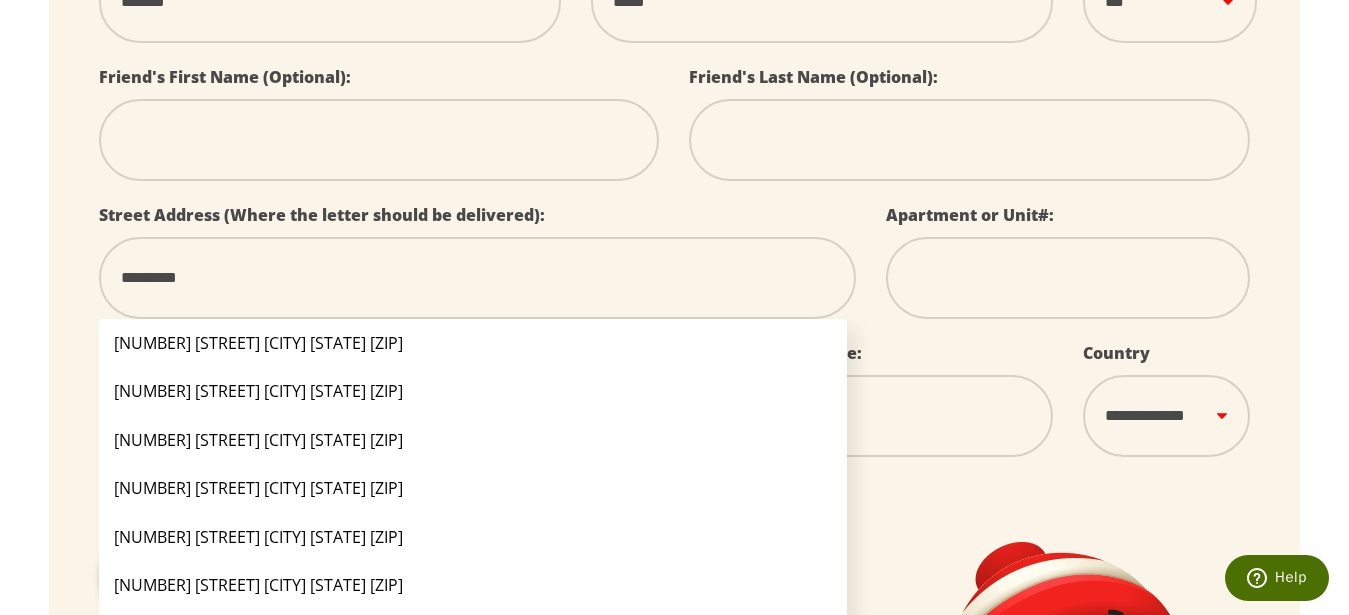 type on "**********" 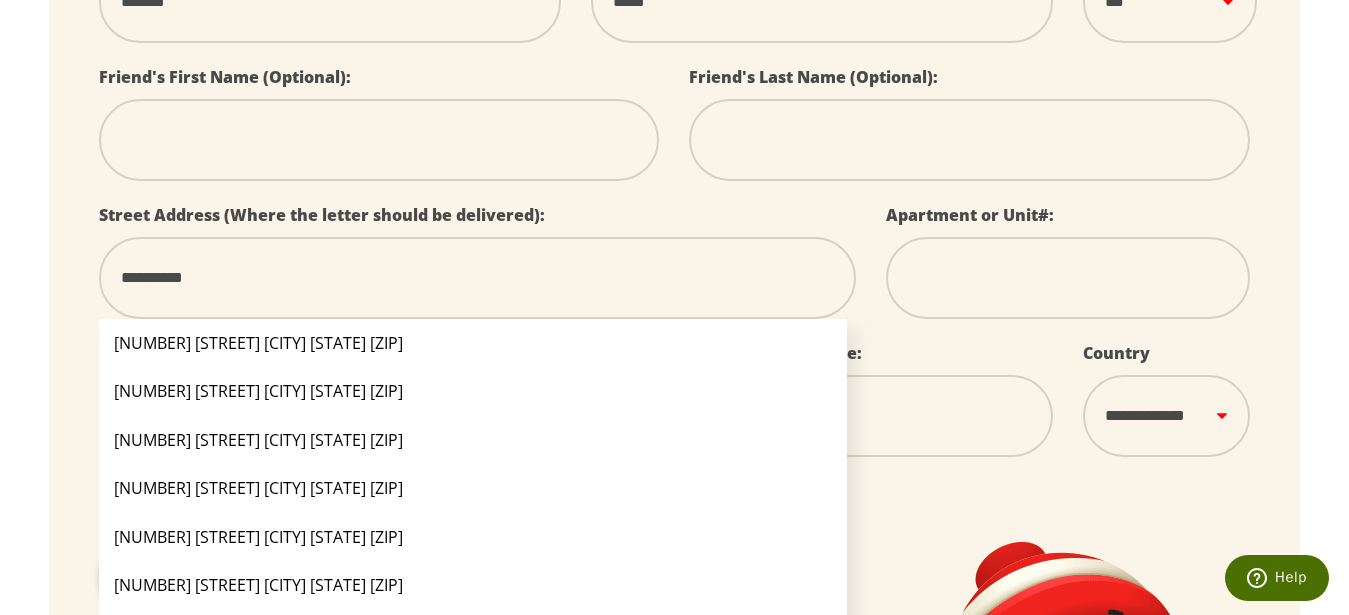 type on "**********" 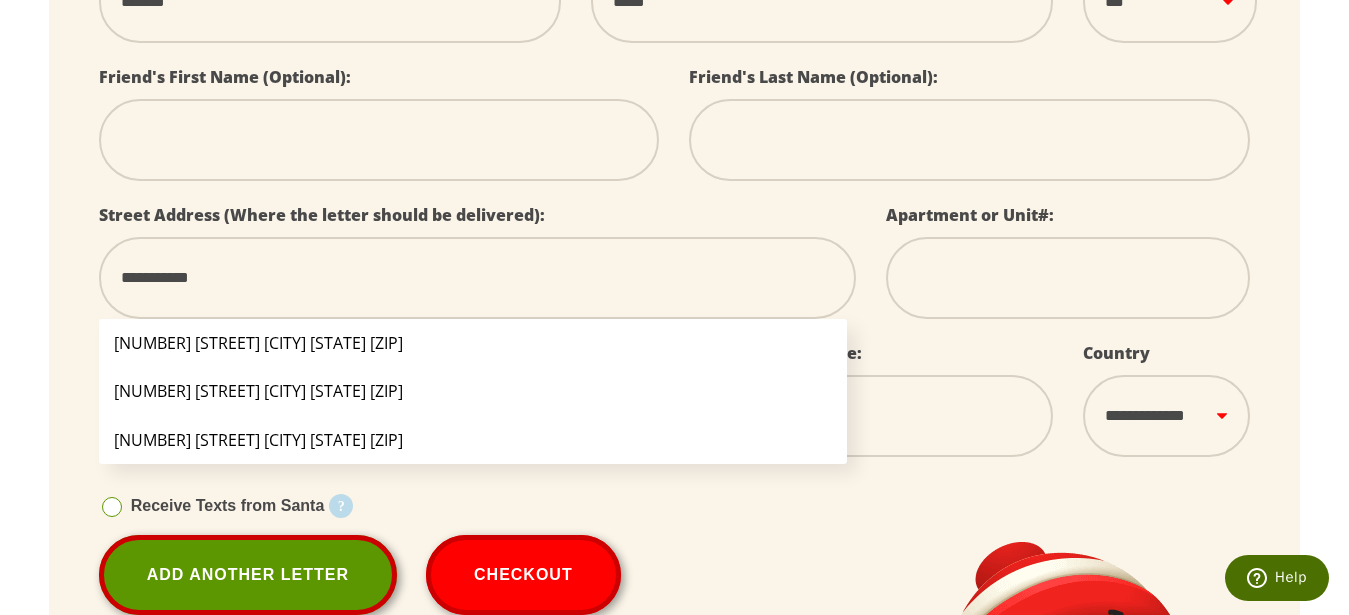 type on "**********" 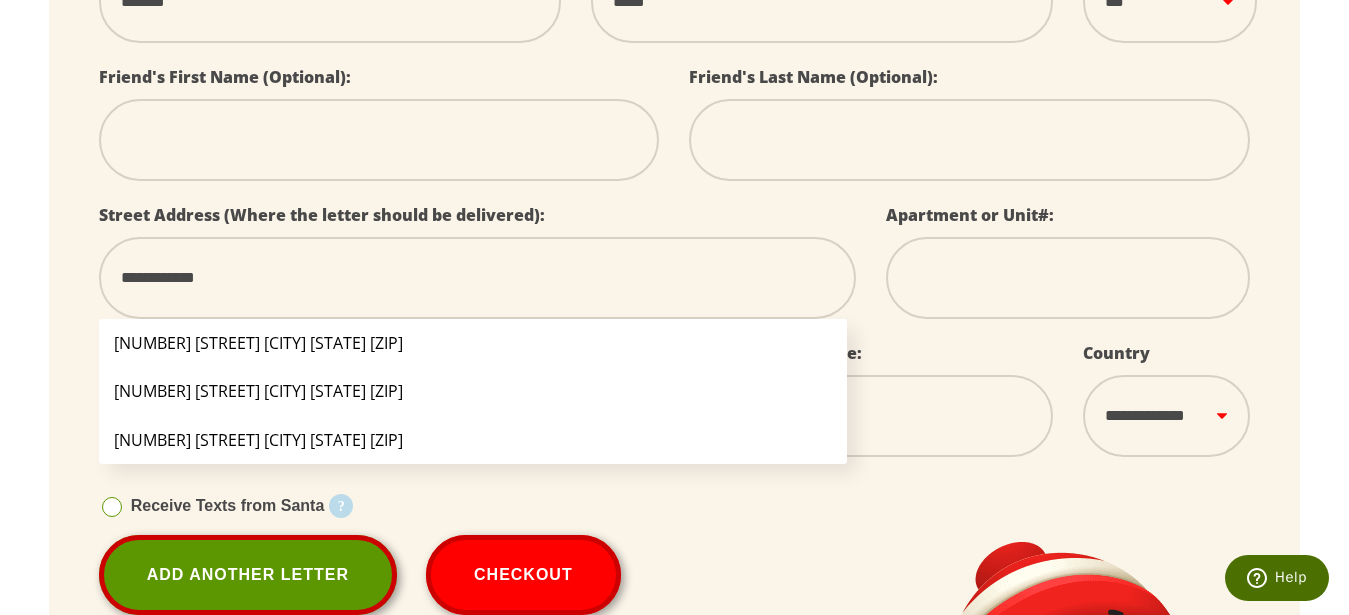 select 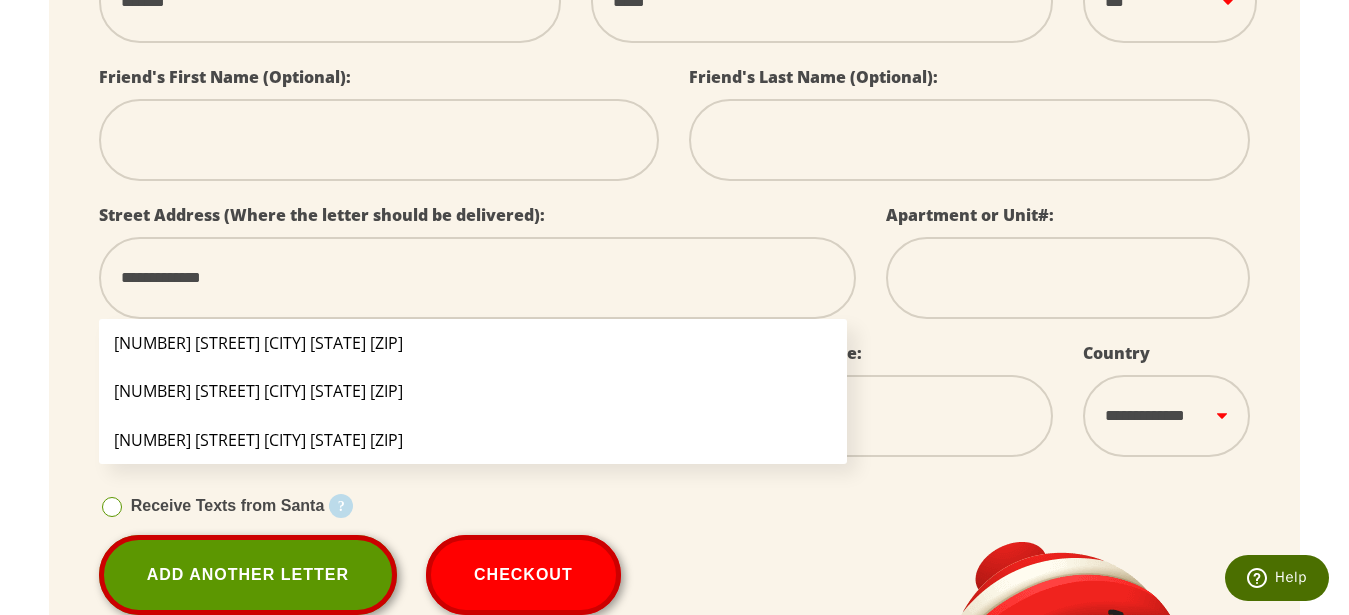 click on "[NUMBER] [STREET] [CITY]
[STATE] [ZIP]" at bounding box center (473, 343) 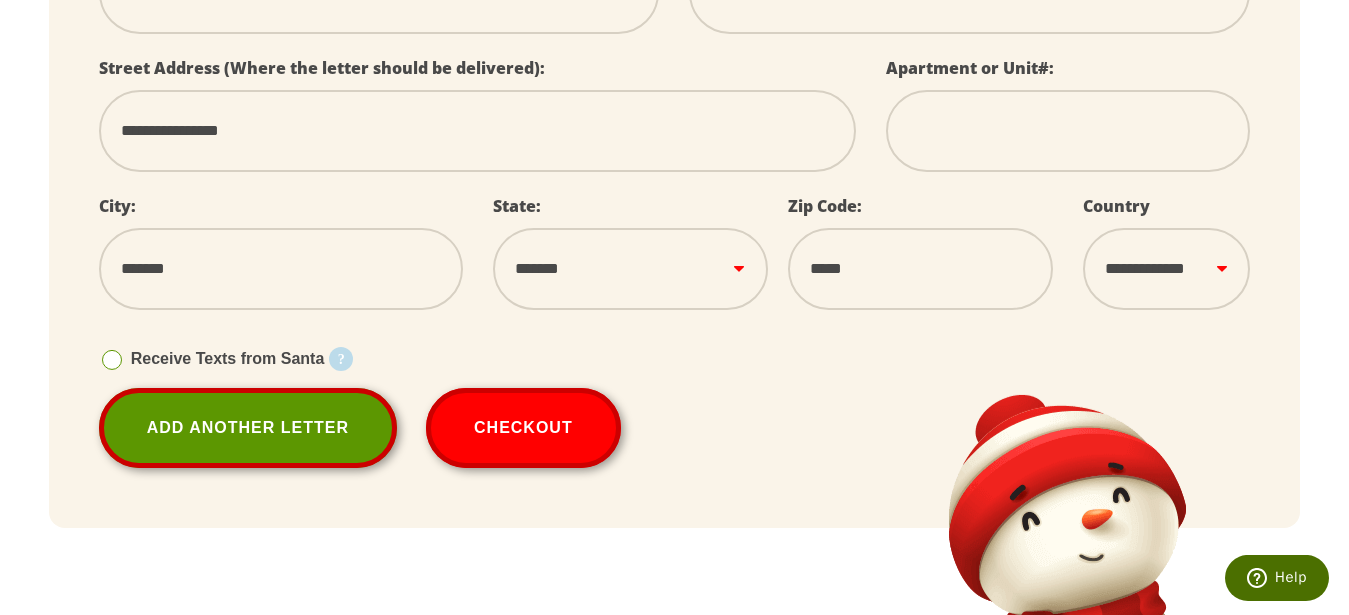 scroll, scrollTop: 816, scrollLeft: 0, axis: vertical 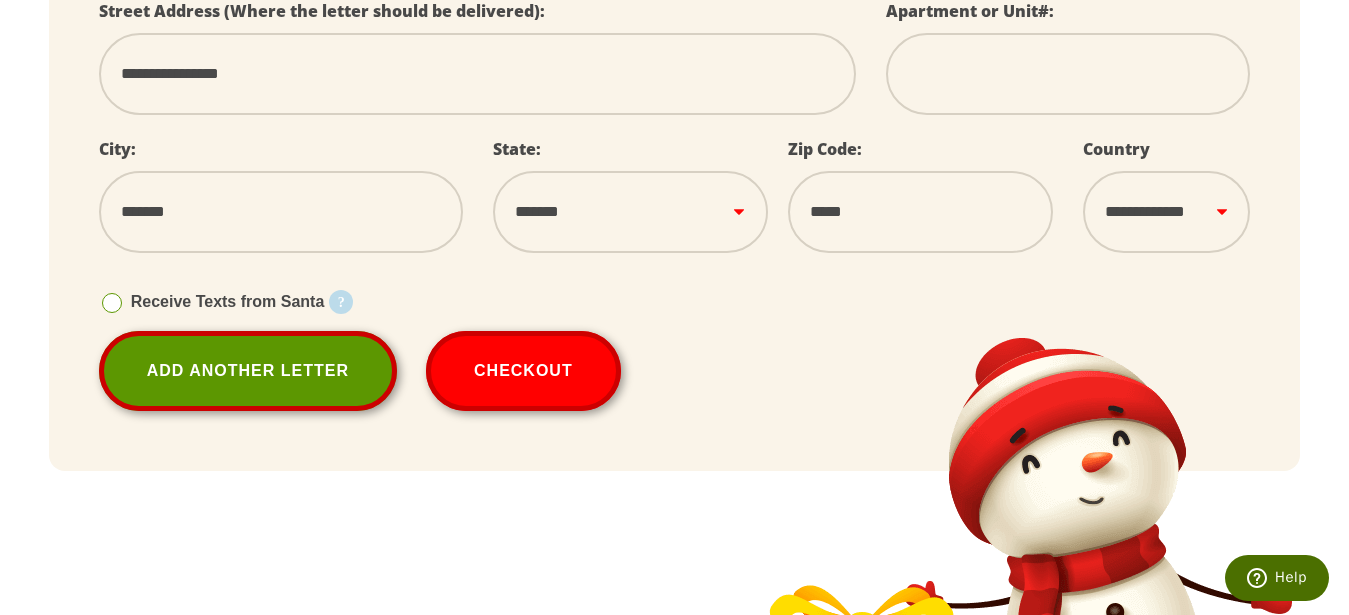 click at bounding box center [112, 303] 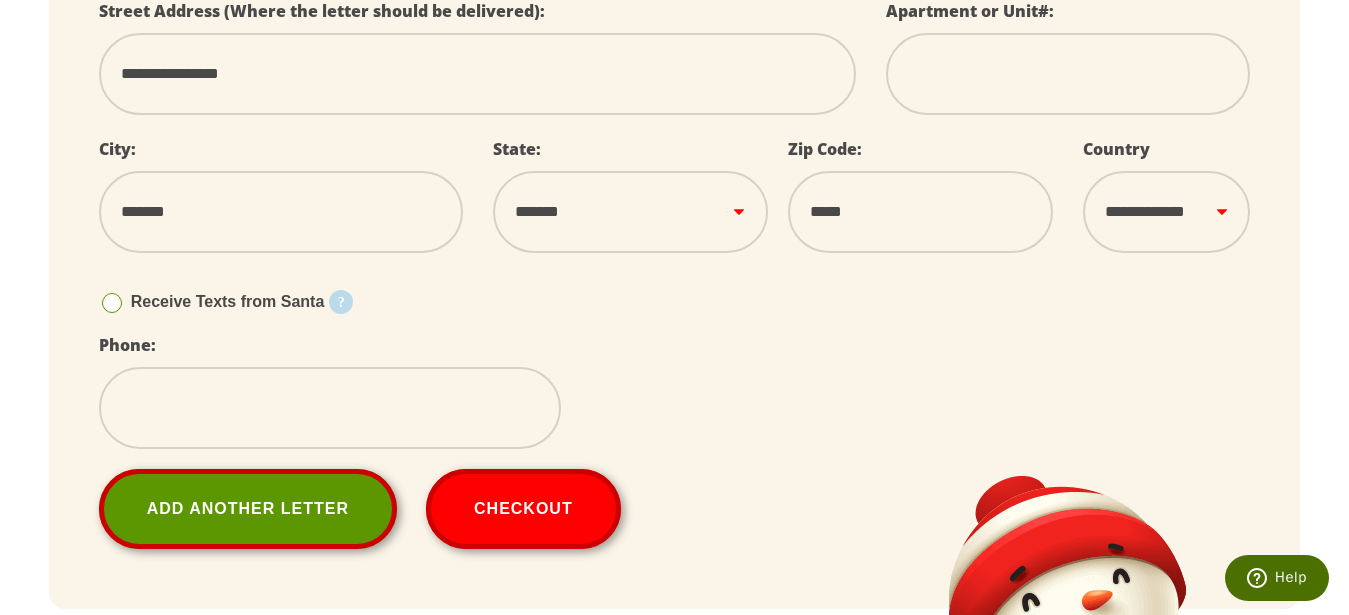 click at bounding box center [330, 408] 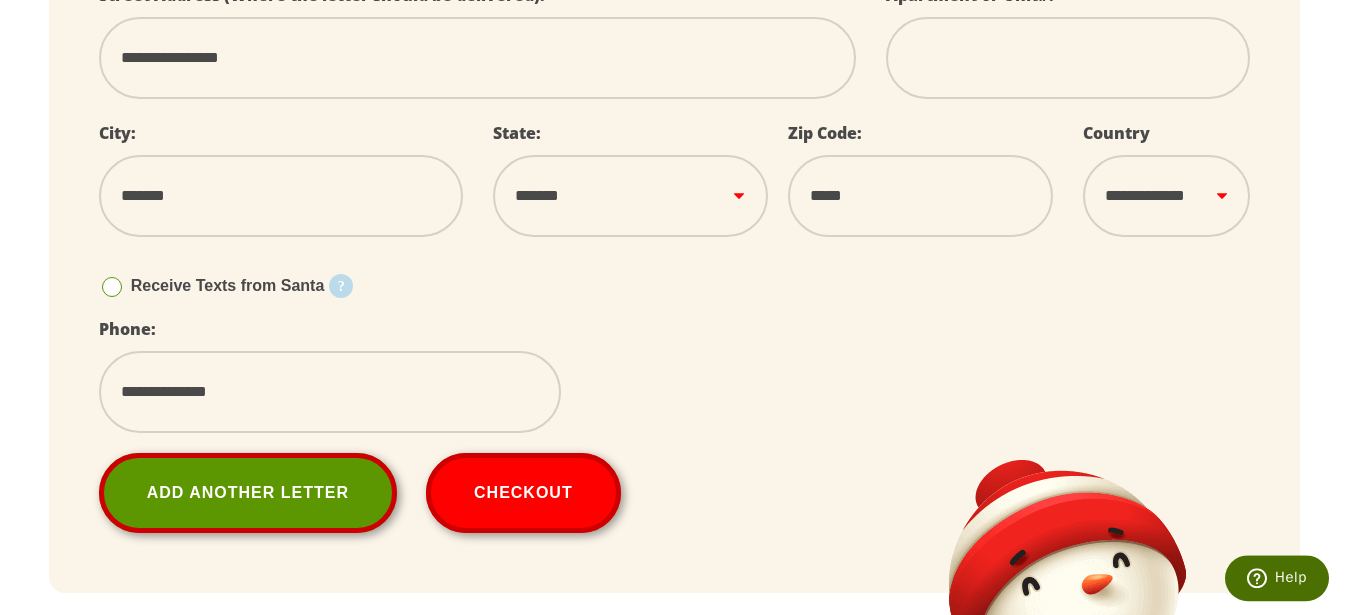 scroll, scrollTop: 918, scrollLeft: 0, axis: vertical 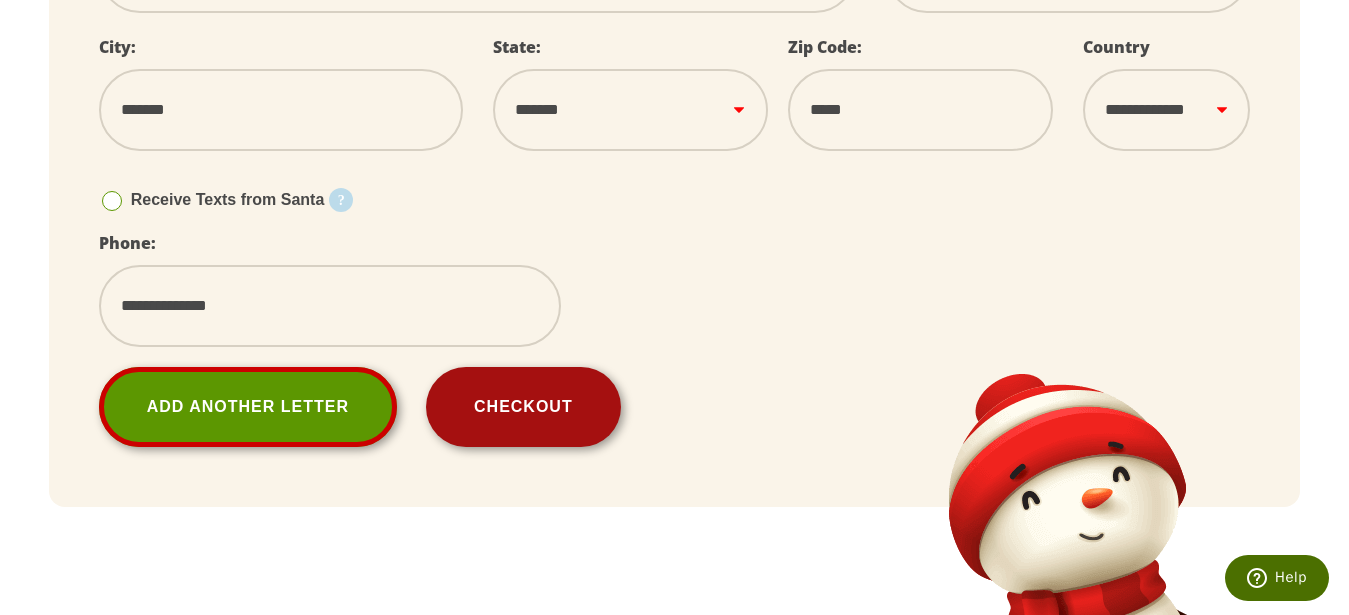 type on "**********" 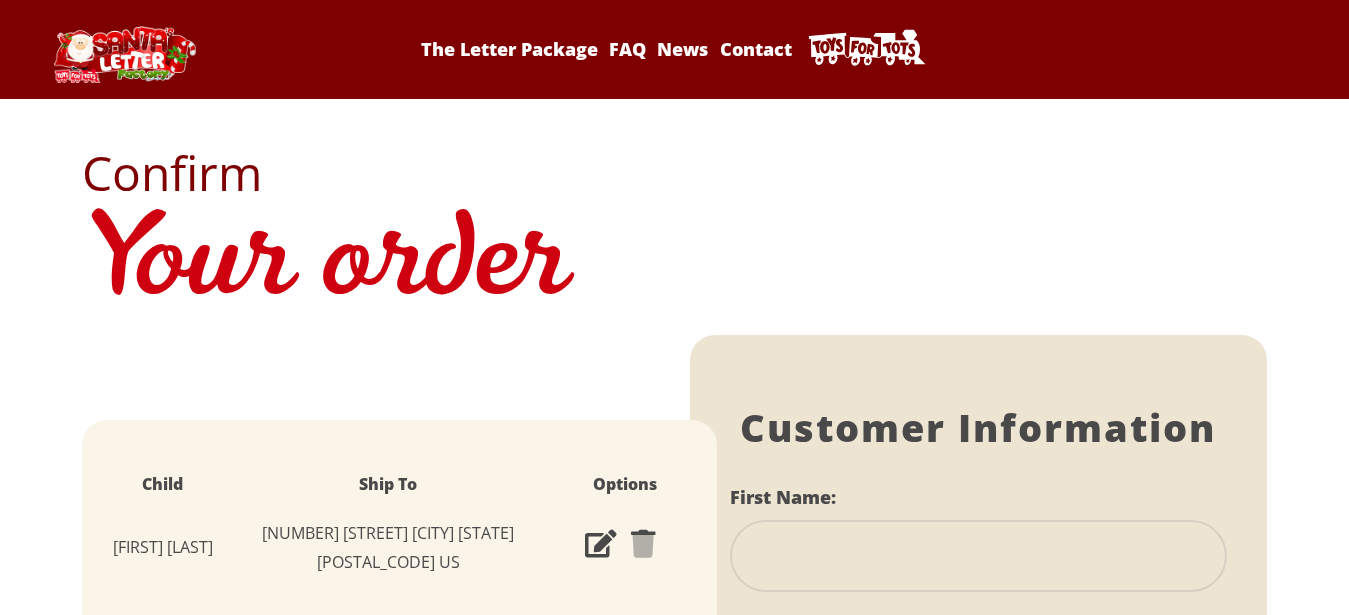 scroll, scrollTop: 0, scrollLeft: 0, axis: both 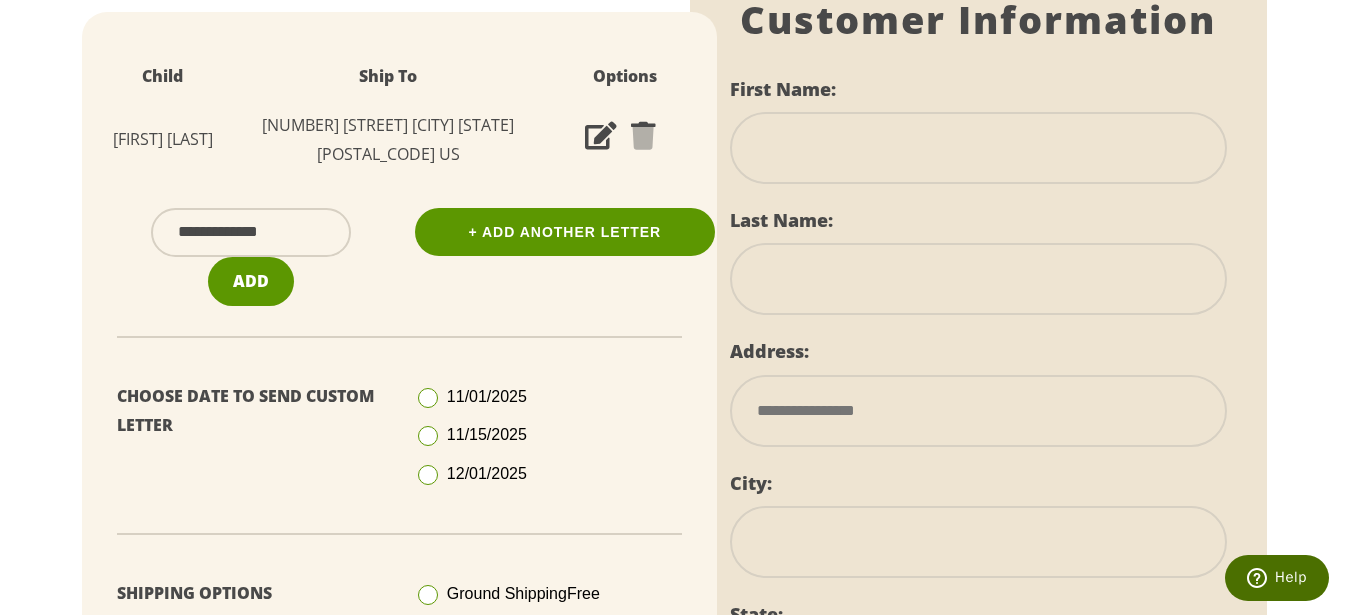 click at bounding box center (978, 148) 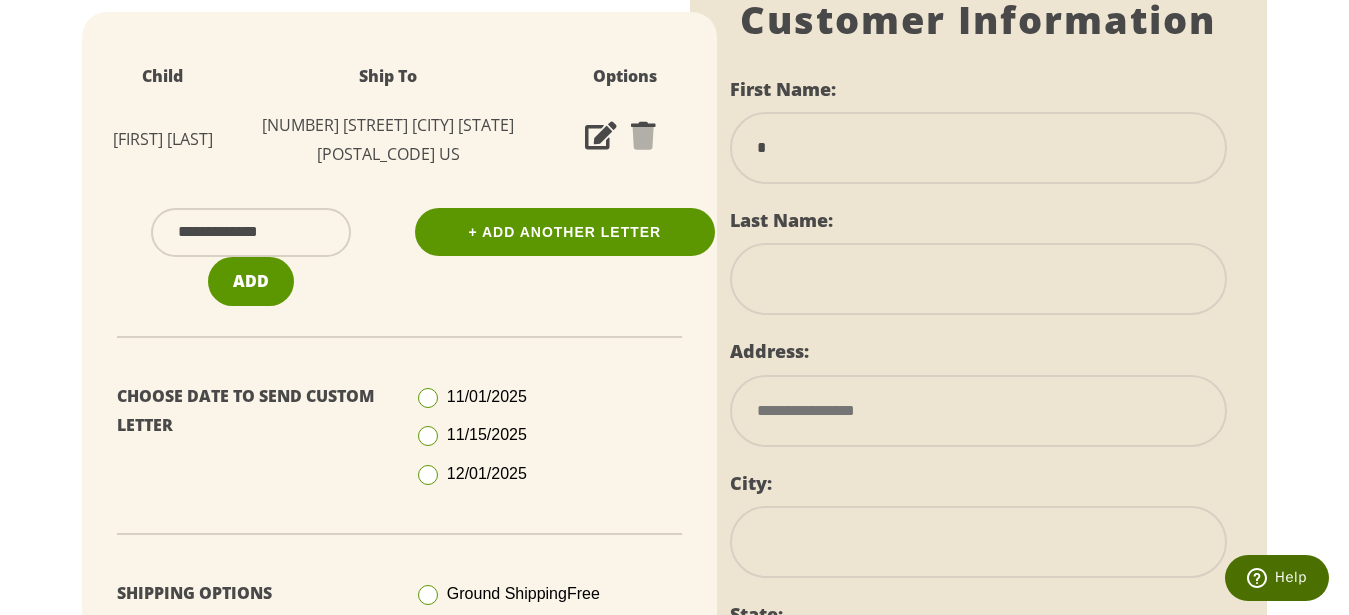 type on "*******" 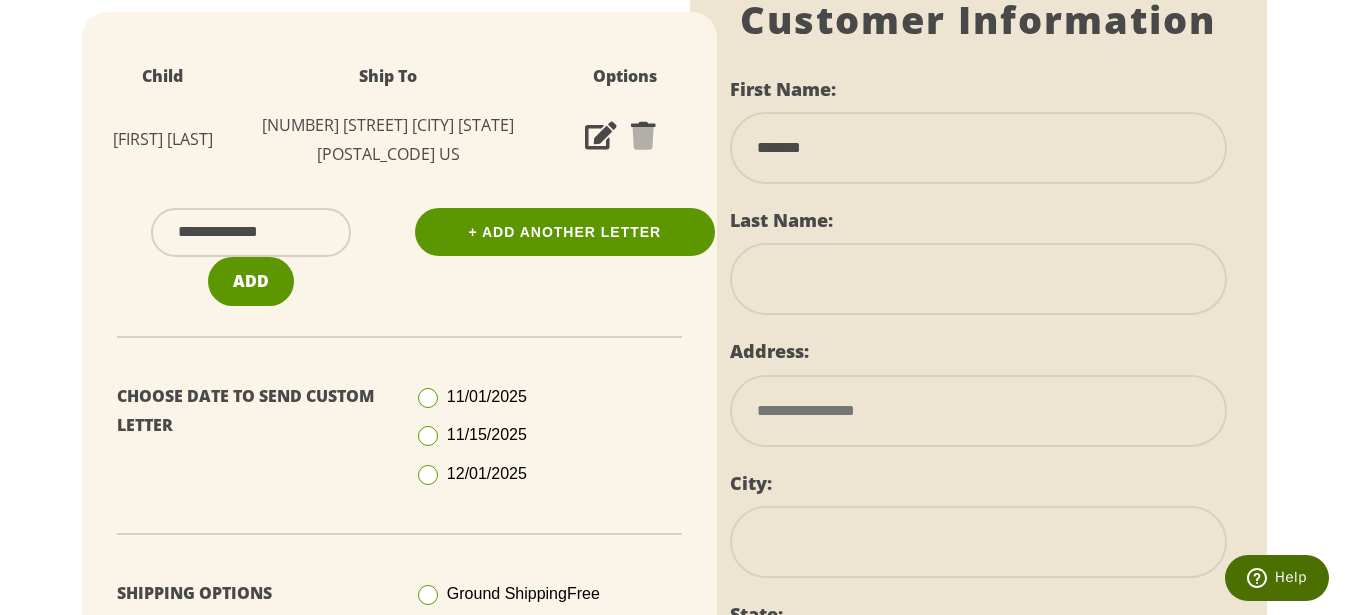 type on "******" 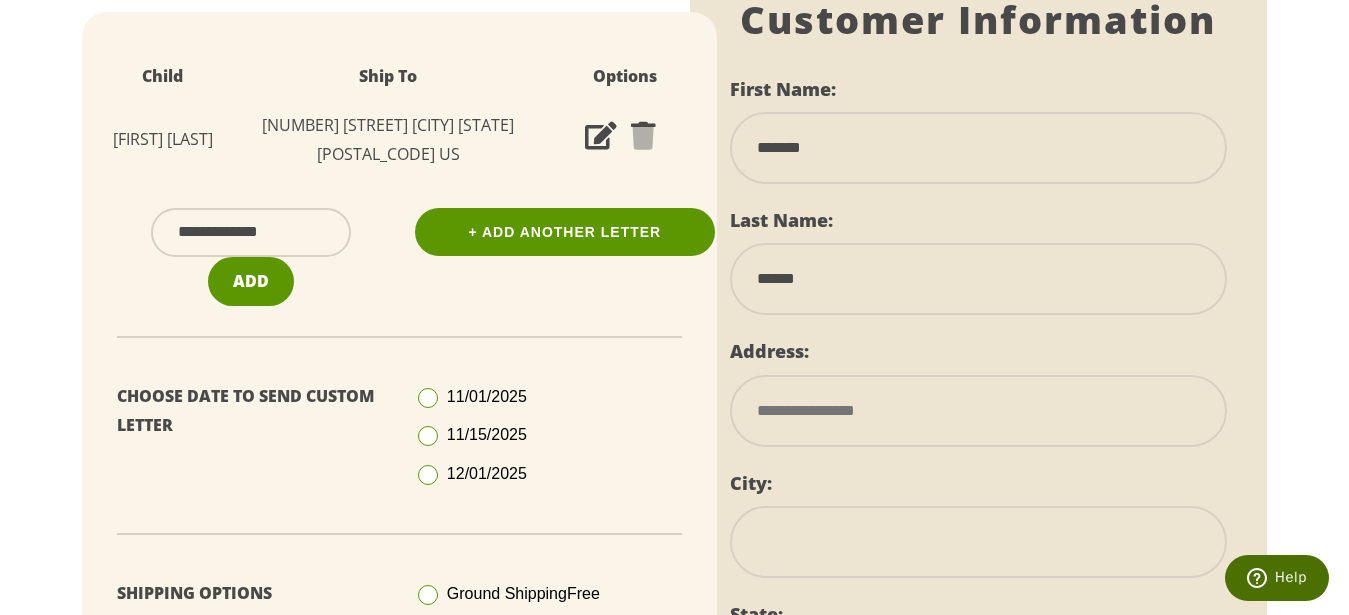 type on "**********" 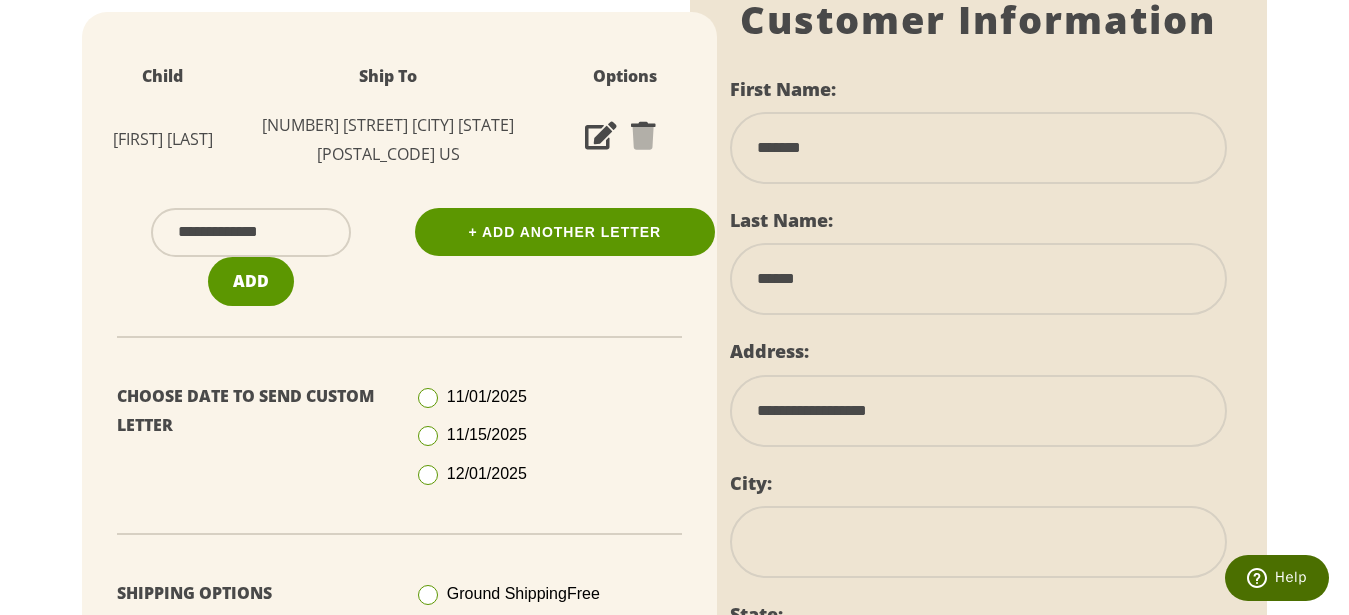 type on "*******" 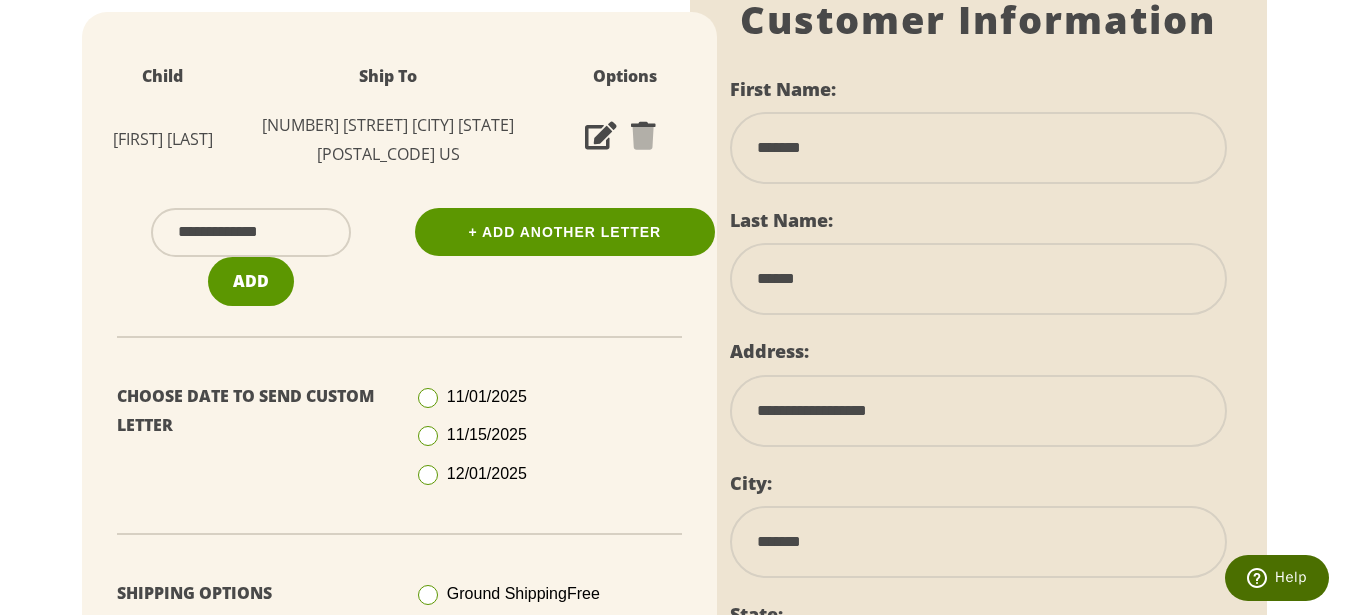 select on "**" 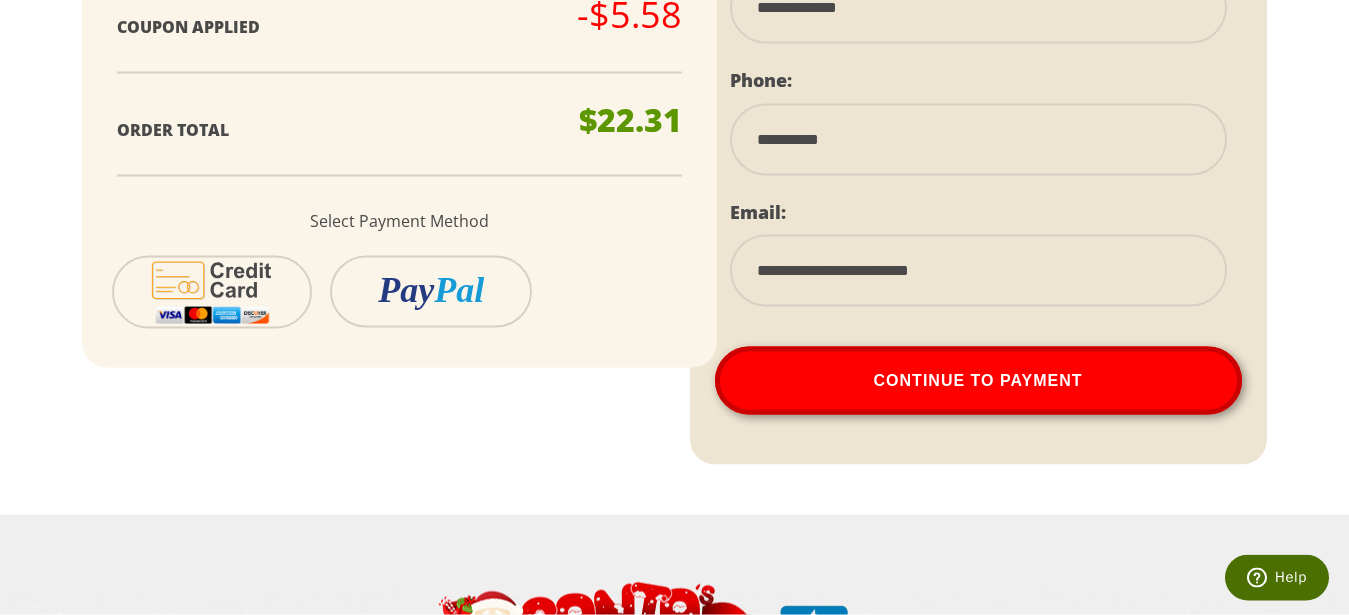 scroll, scrollTop: 1428, scrollLeft: 0, axis: vertical 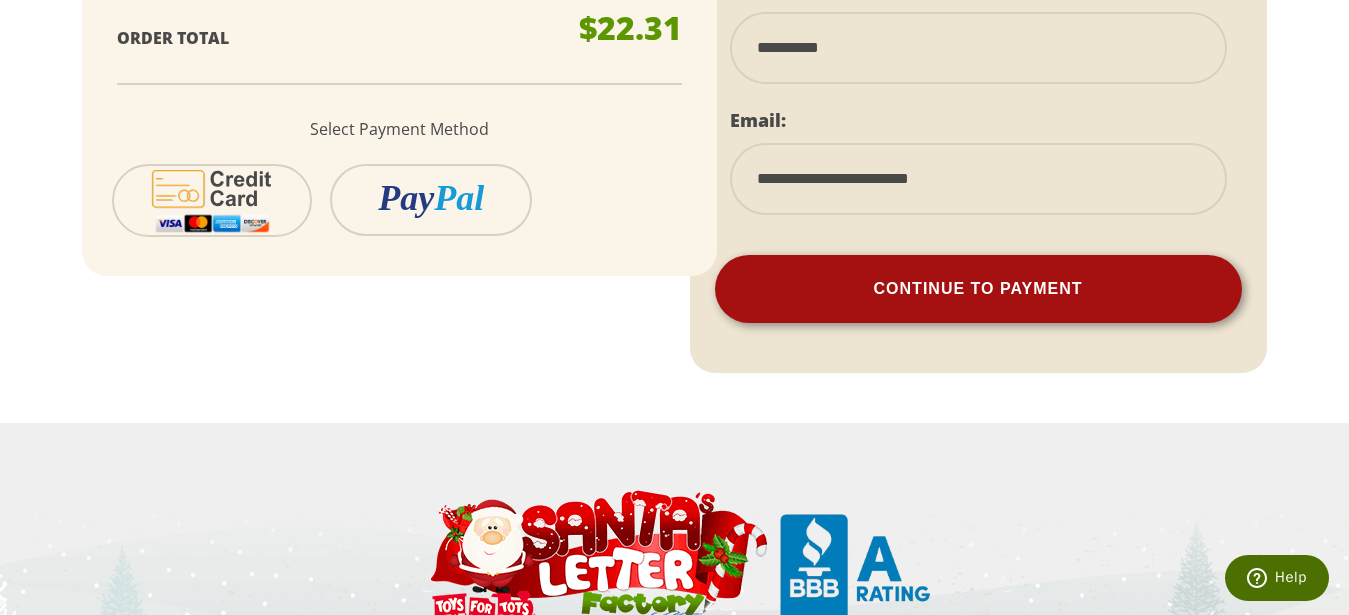 click on "Continue To Payment" at bounding box center [978, 289] 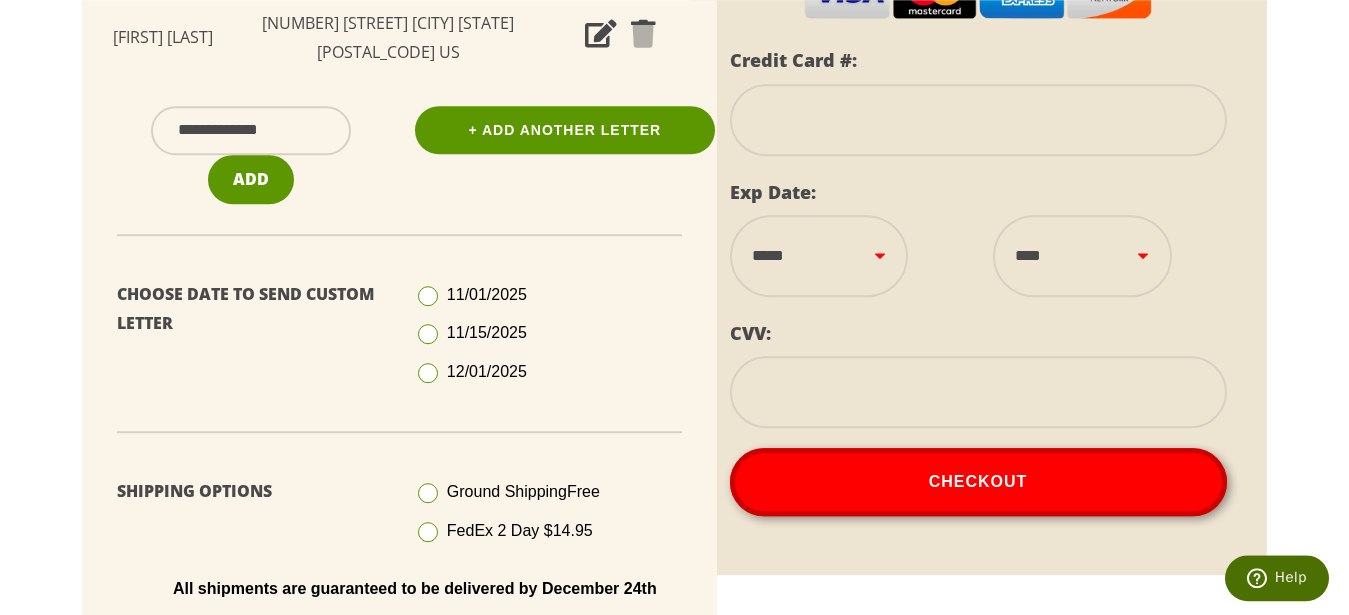 scroll, scrollTop: 545, scrollLeft: 0, axis: vertical 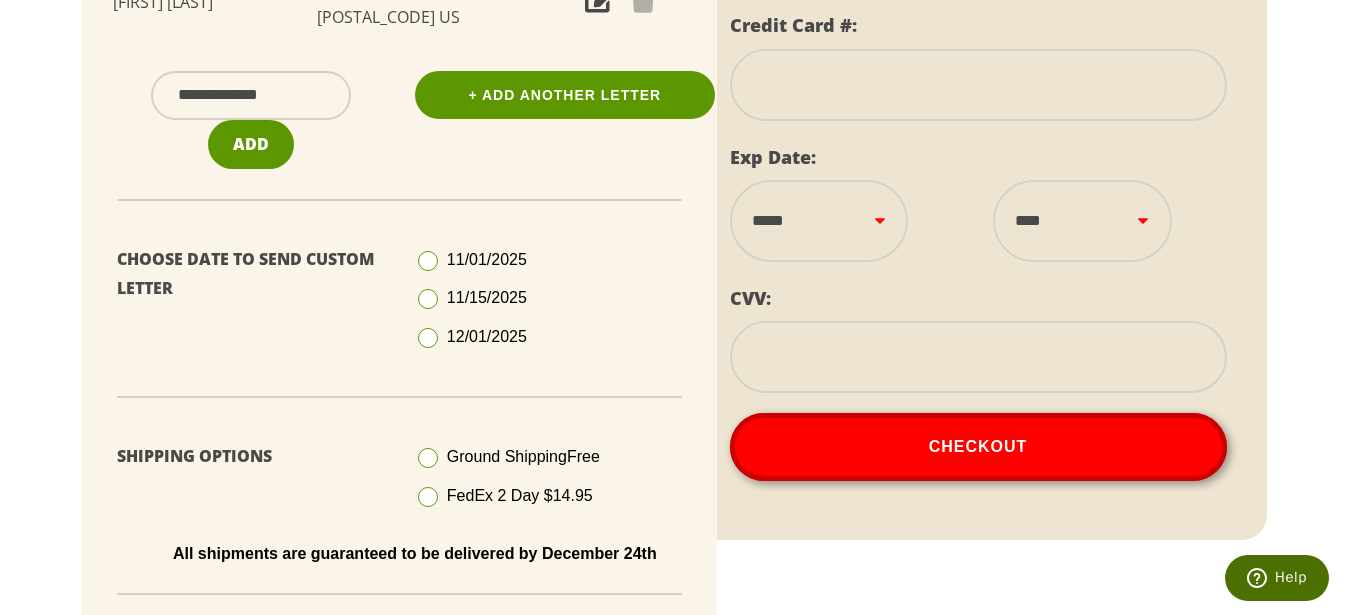click at bounding box center [428, 338] 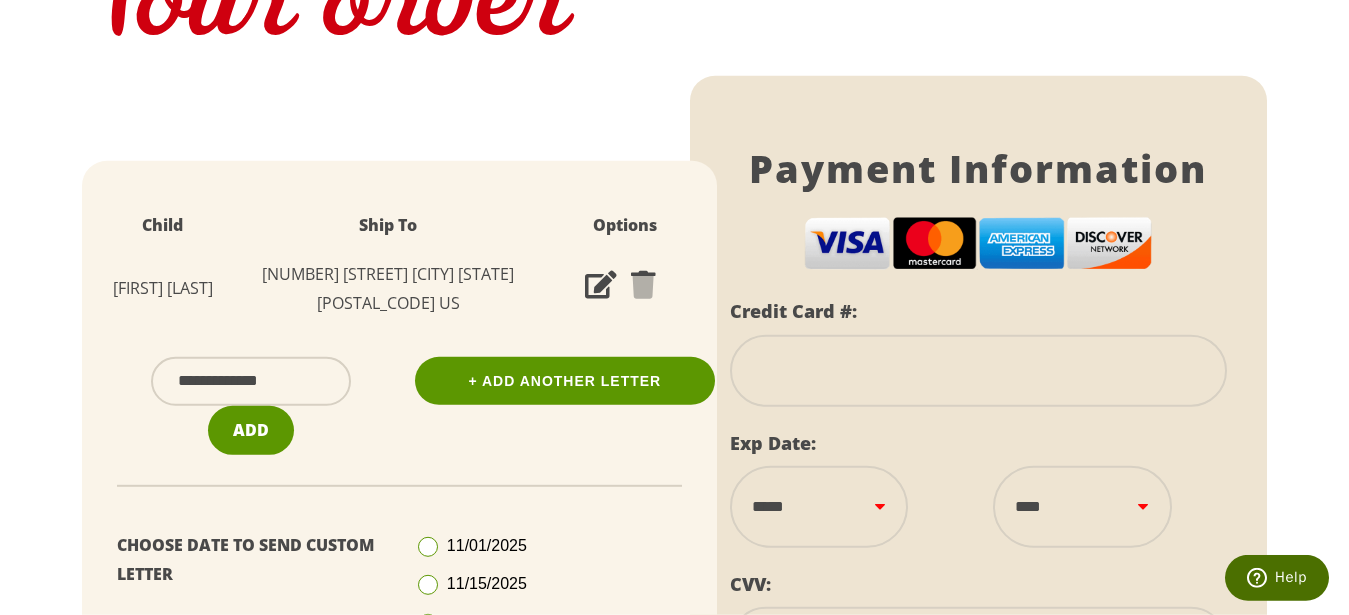 scroll, scrollTop: 239, scrollLeft: 0, axis: vertical 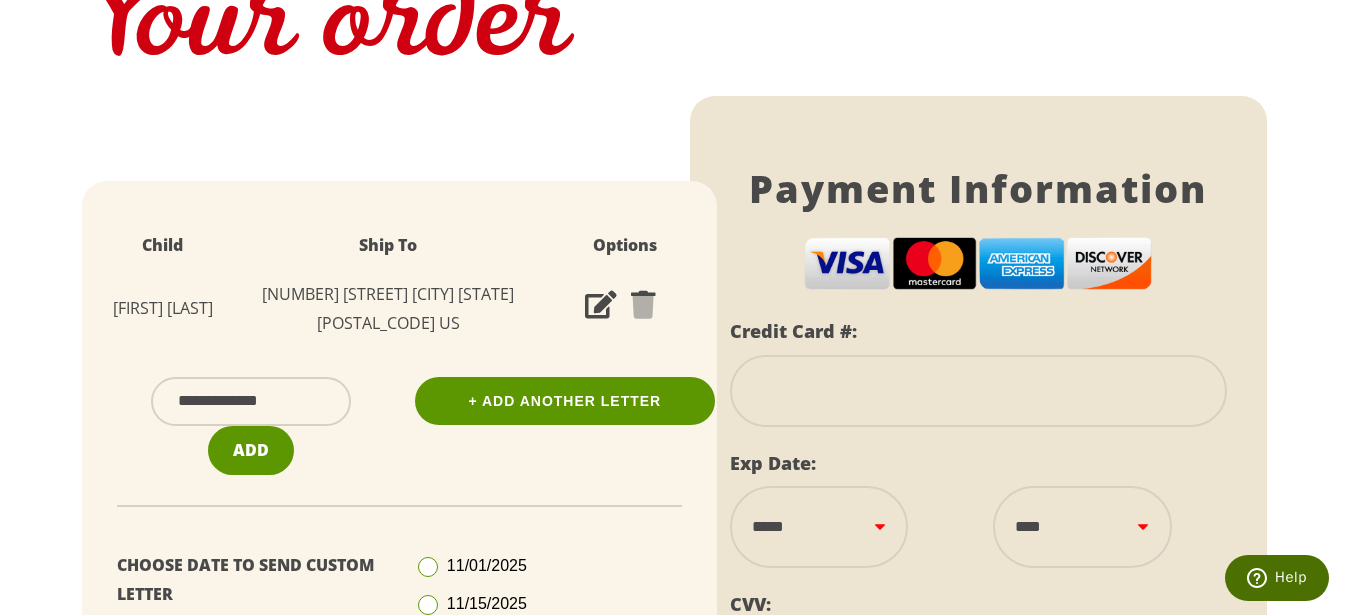 click at bounding box center [978, 391] 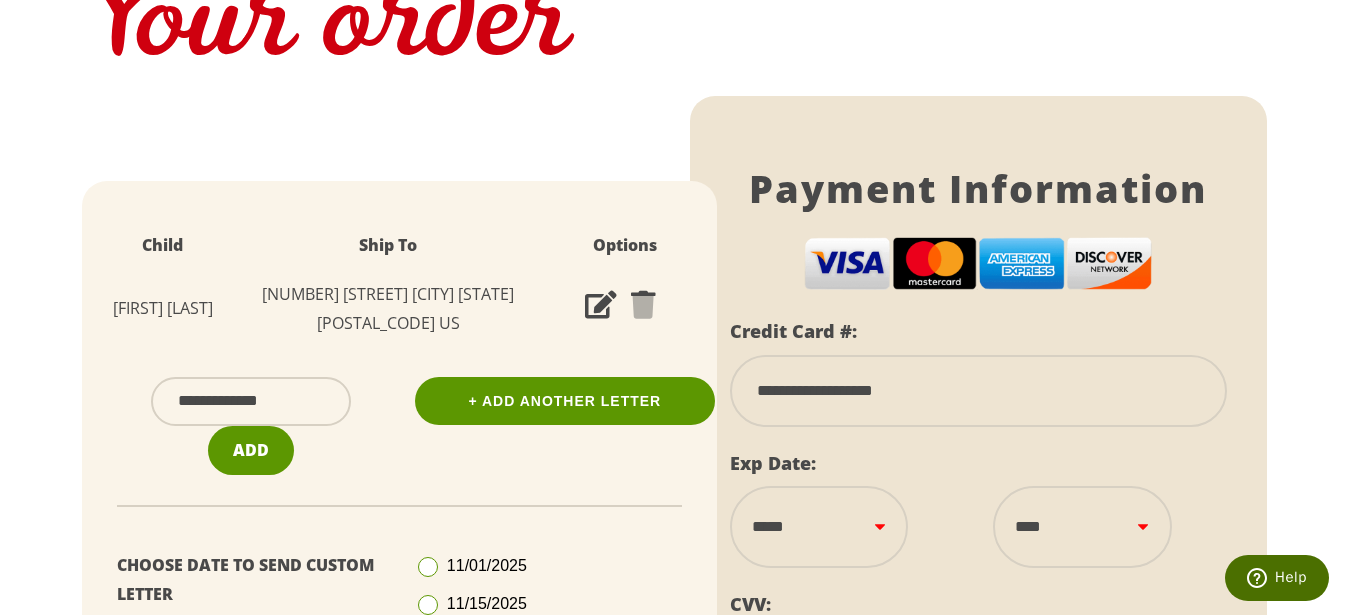 type on "**********" 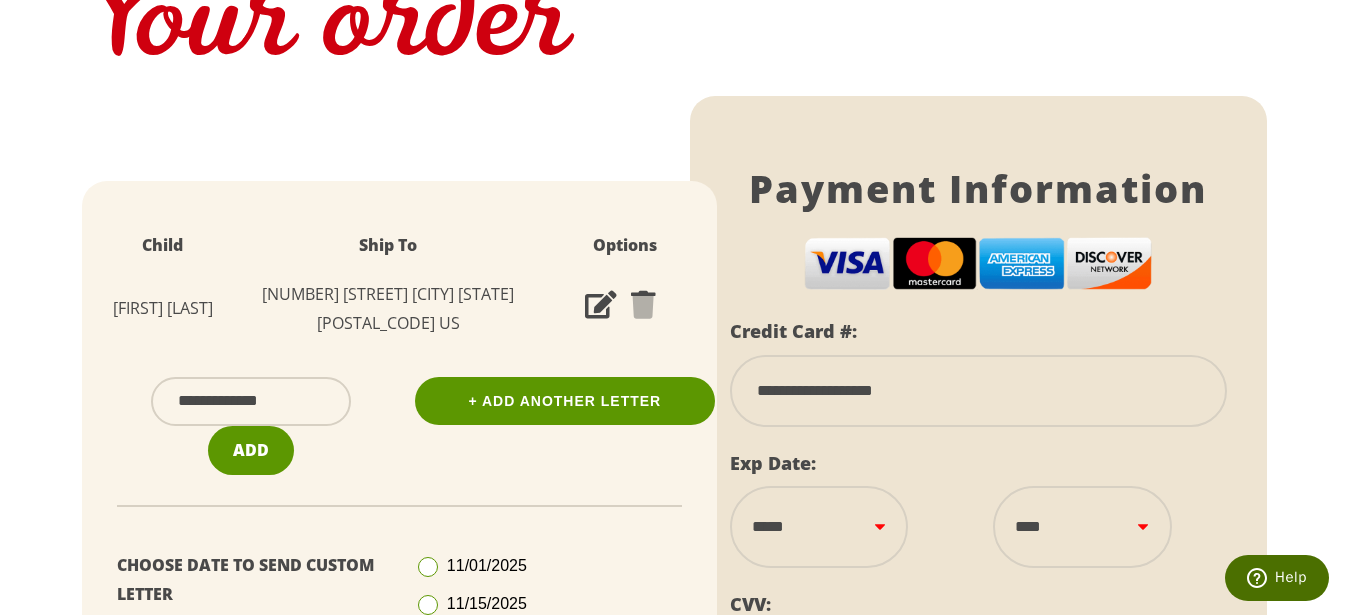 click on "**********" at bounding box center (819, 527) 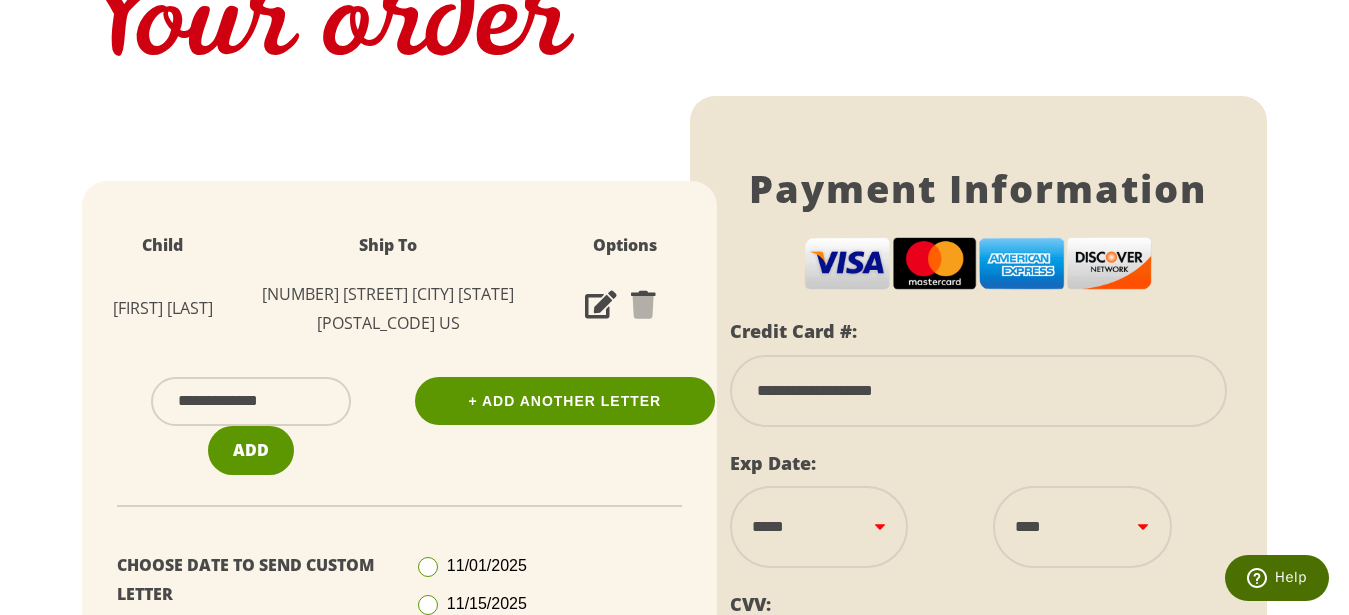 select on "**" 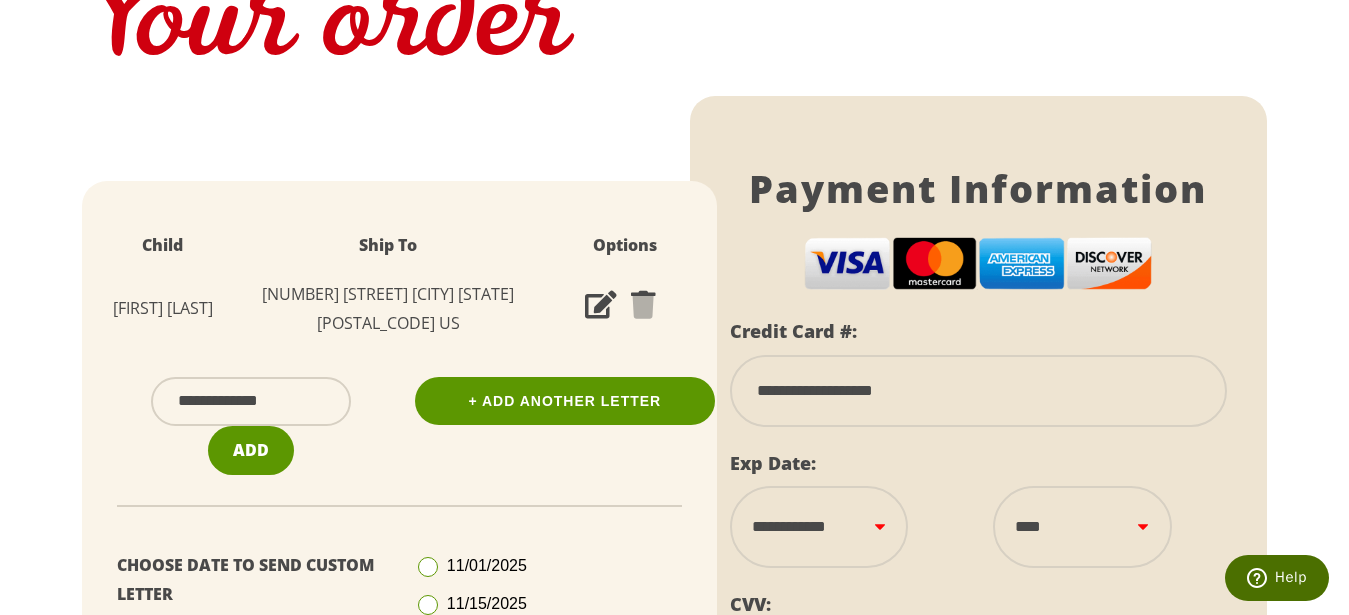 click on "*********" at bounding box center (0, 0) 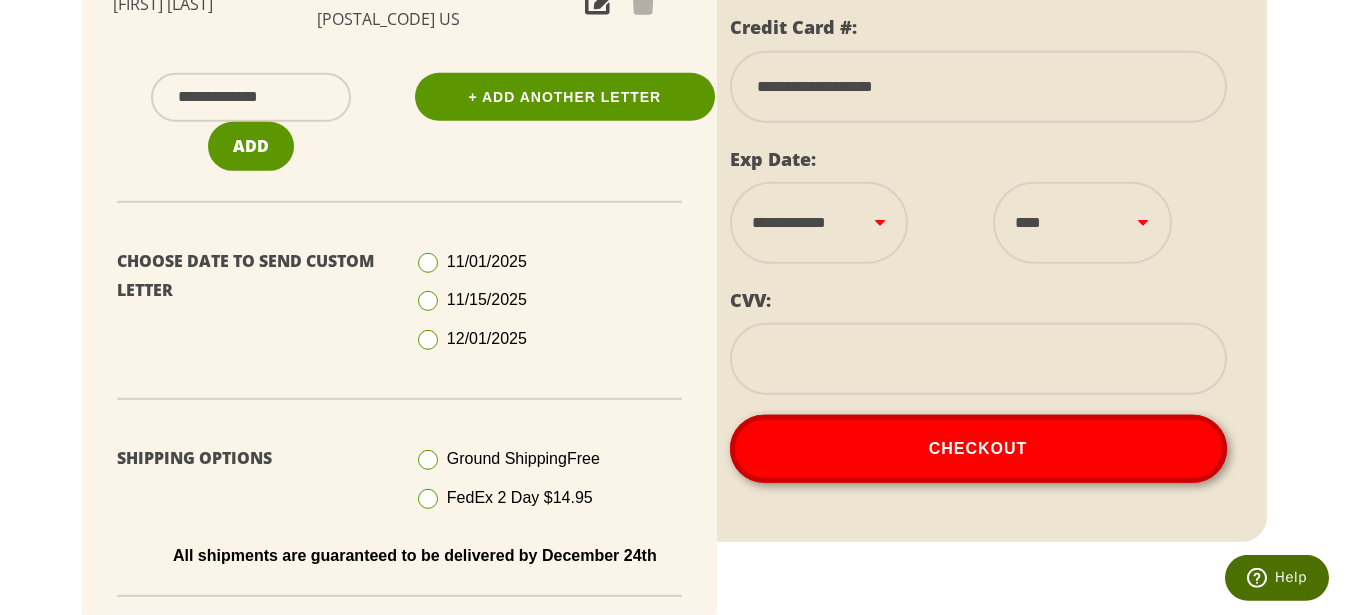 scroll, scrollTop: 545, scrollLeft: 0, axis: vertical 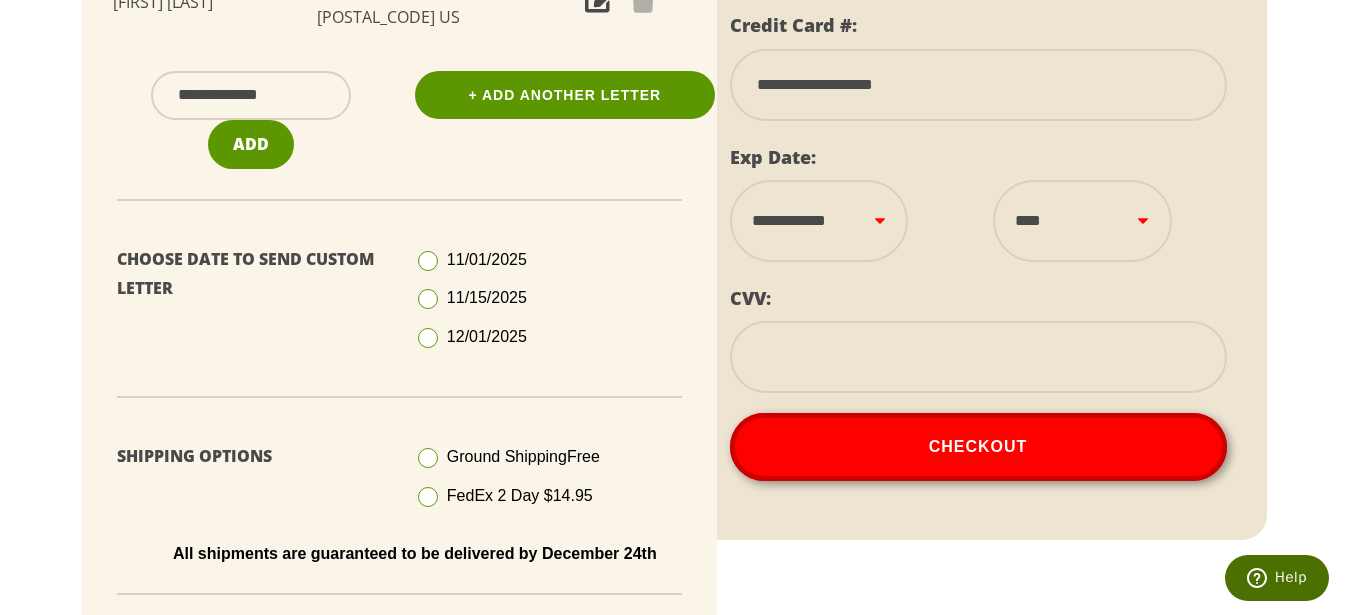 click on "****   ****   ****   ****   ****   ****   ****   ****   ****   ****   ****   ****   ****" at bounding box center [1082, 221] 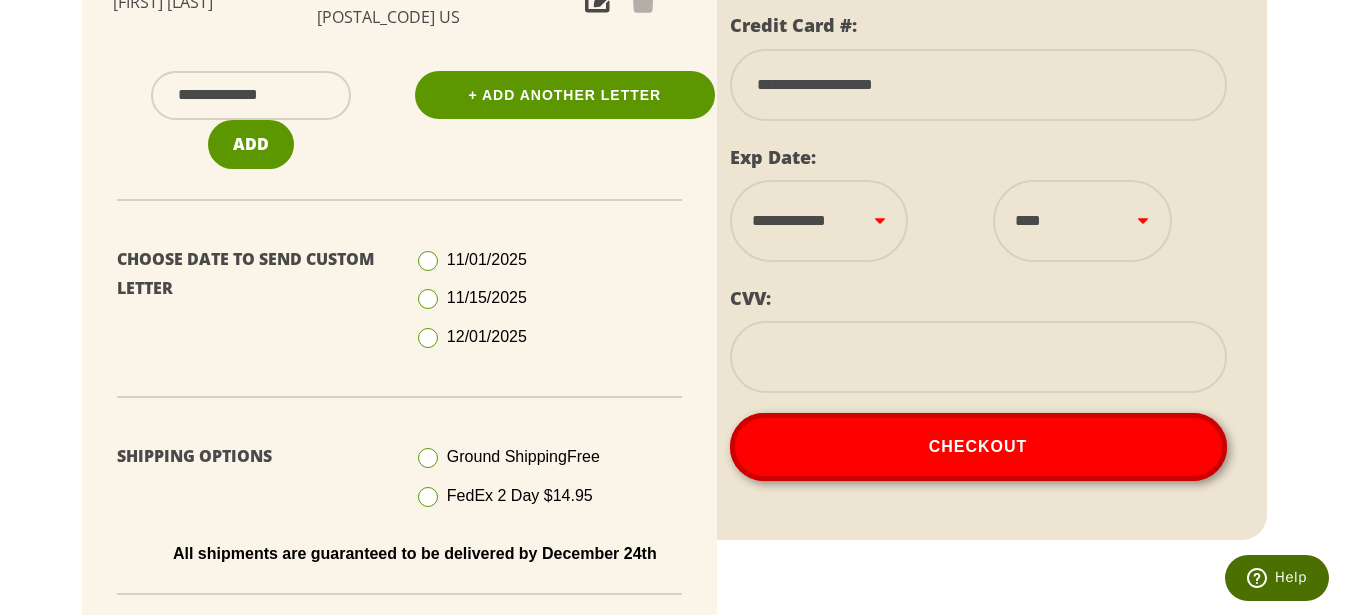 select on "****" 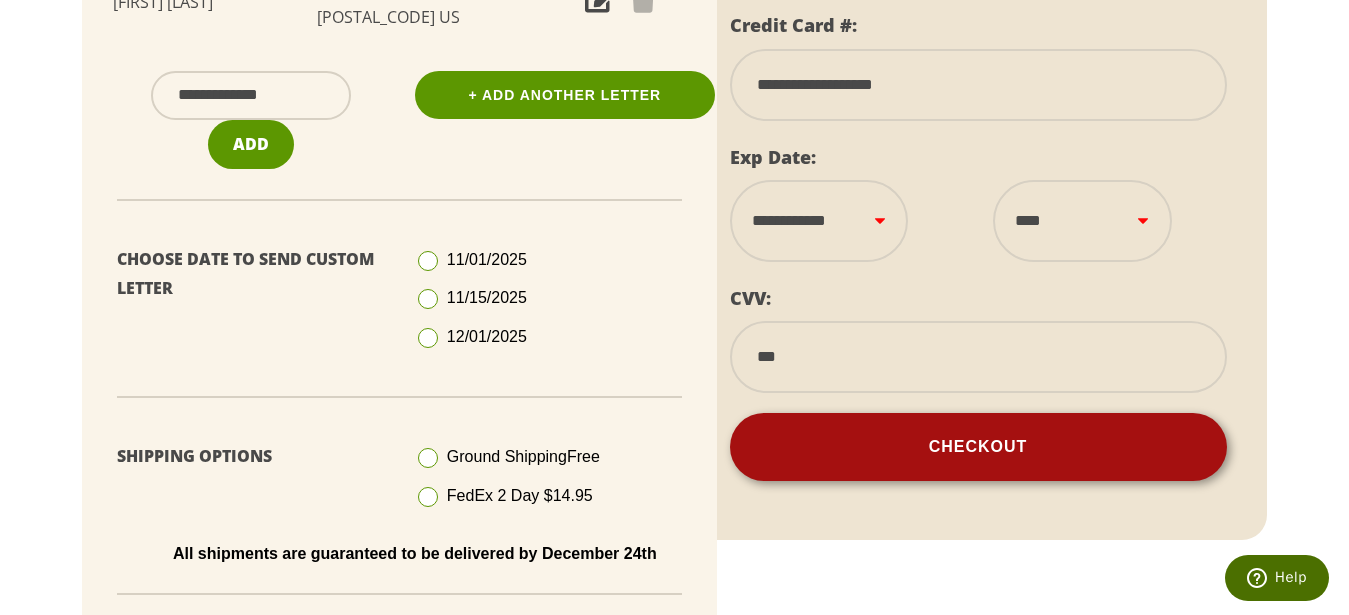 type on "***" 